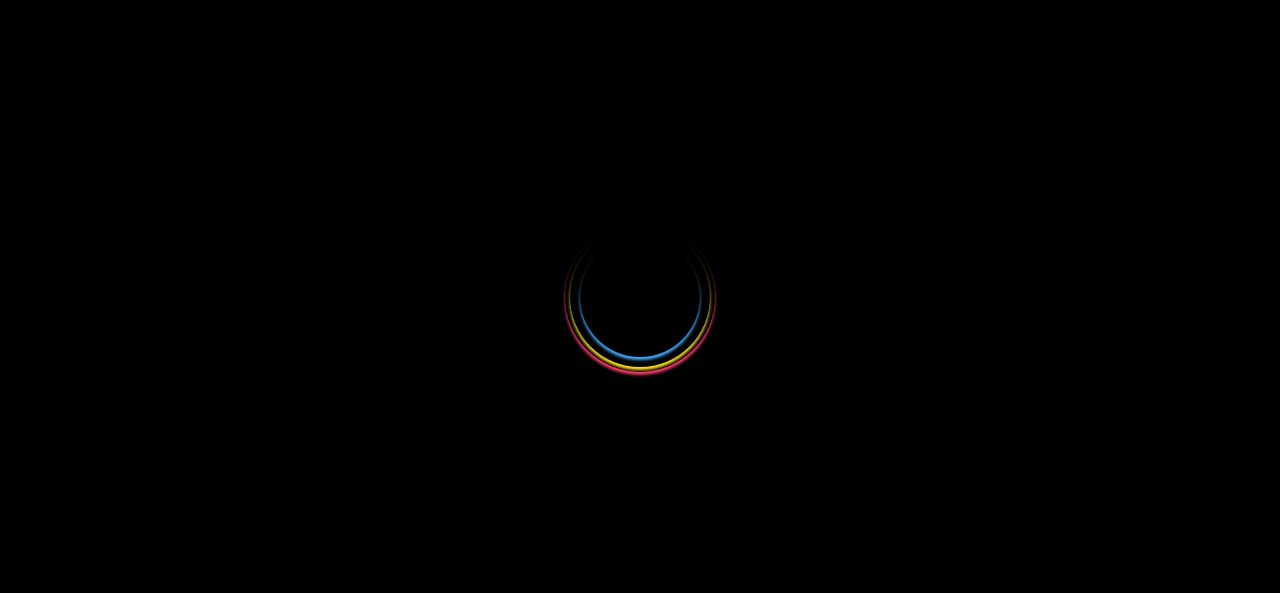 scroll, scrollTop: 0, scrollLeft: 0, axis: both 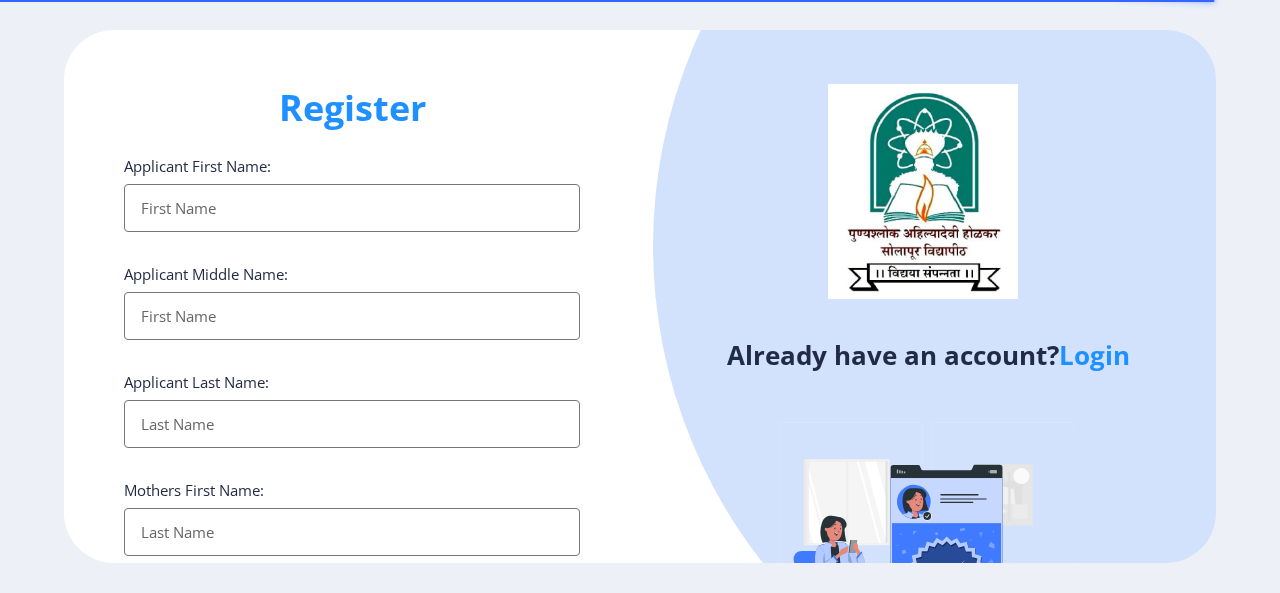click on "Applicant First Name:" at bounding box center (352, 208) 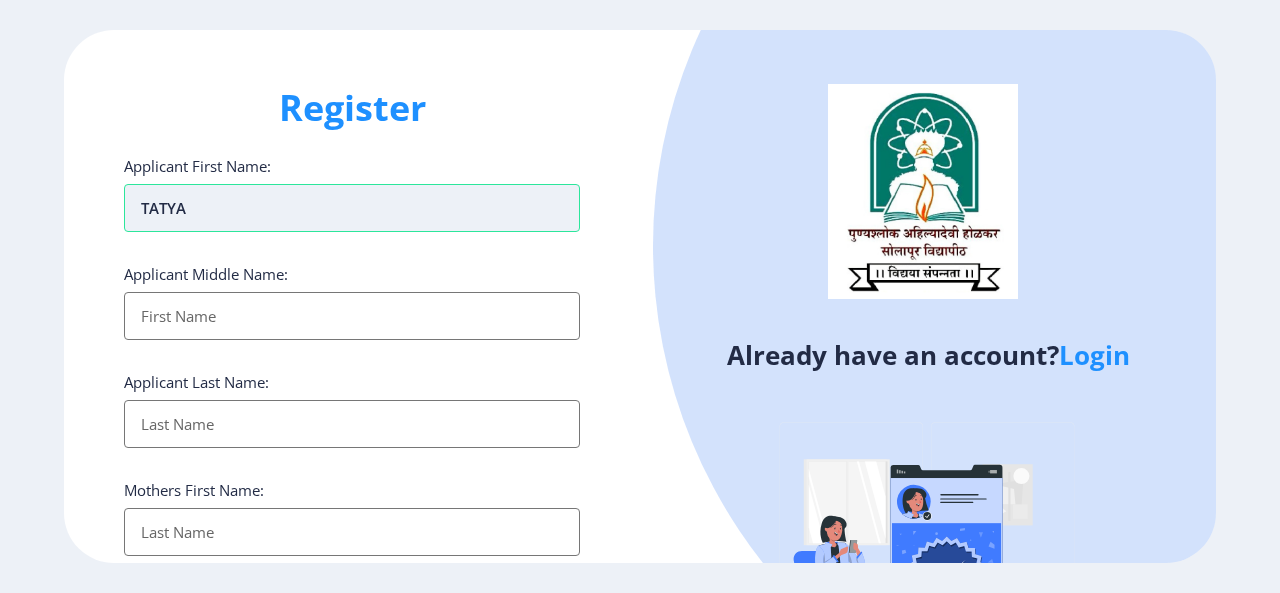 type on "TATYA" 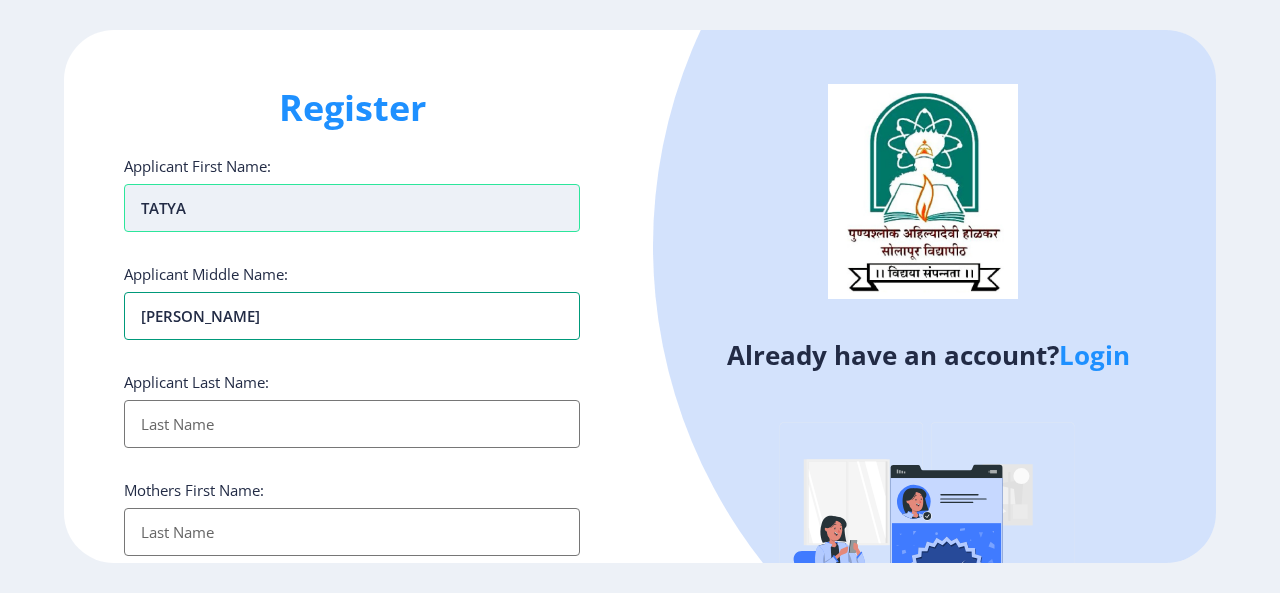 type on "[PERSON_NAME]" 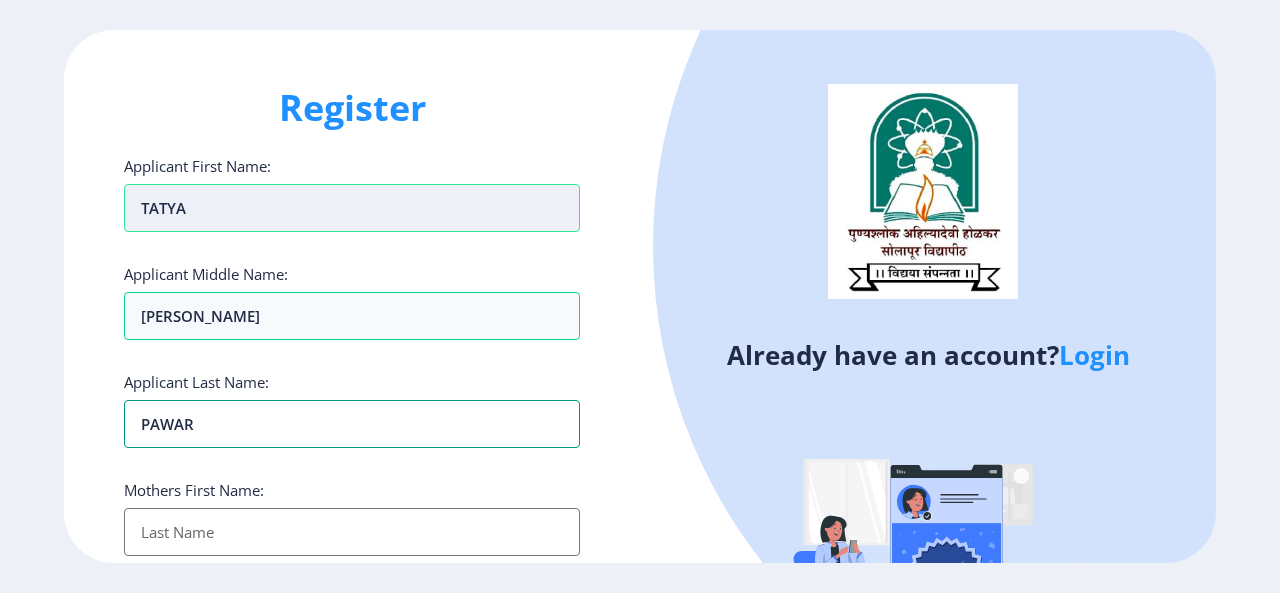 type on "PAWAR" 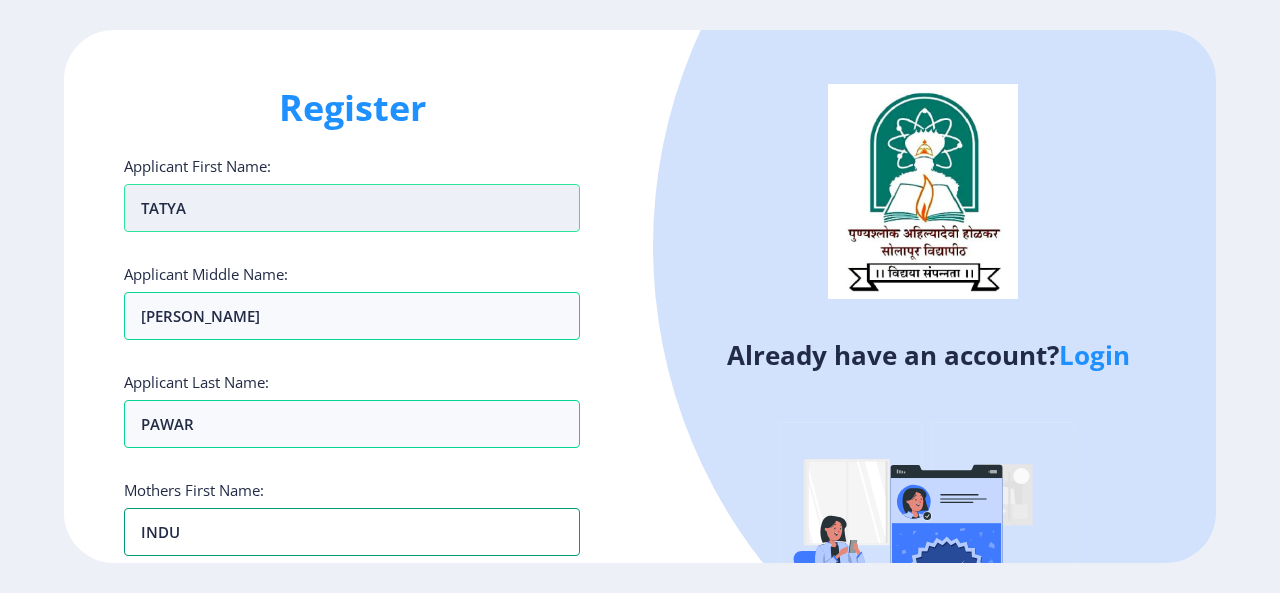 type on "INDU" 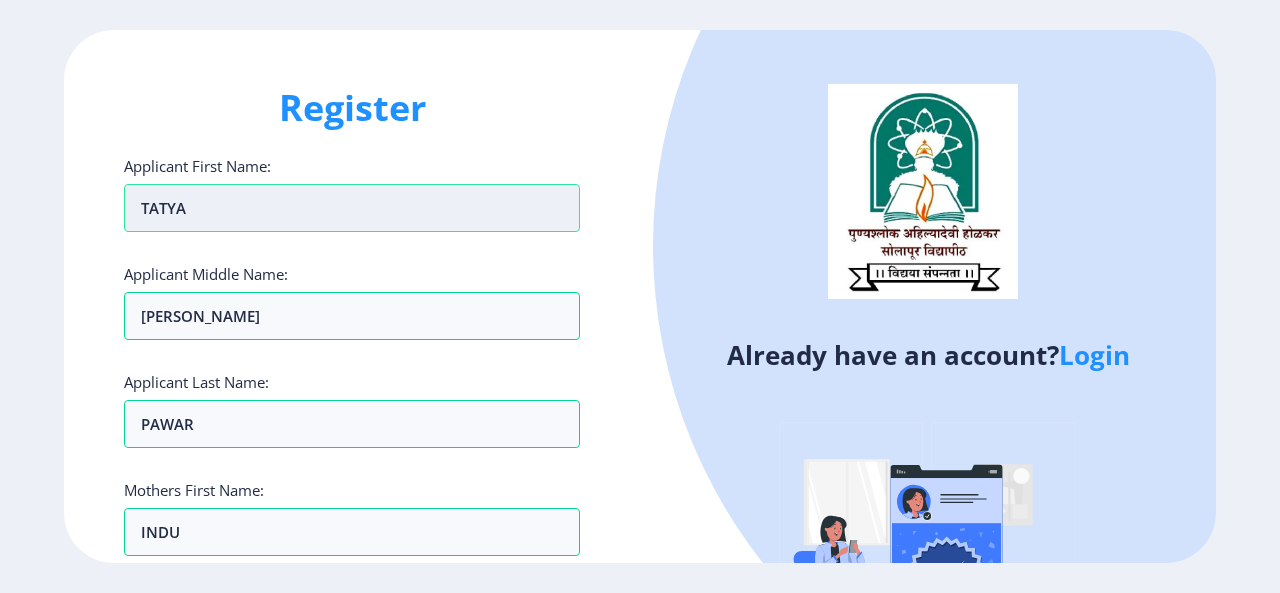 scroll, scrollTop: 363, scrollLeft: 0, axis: vertical 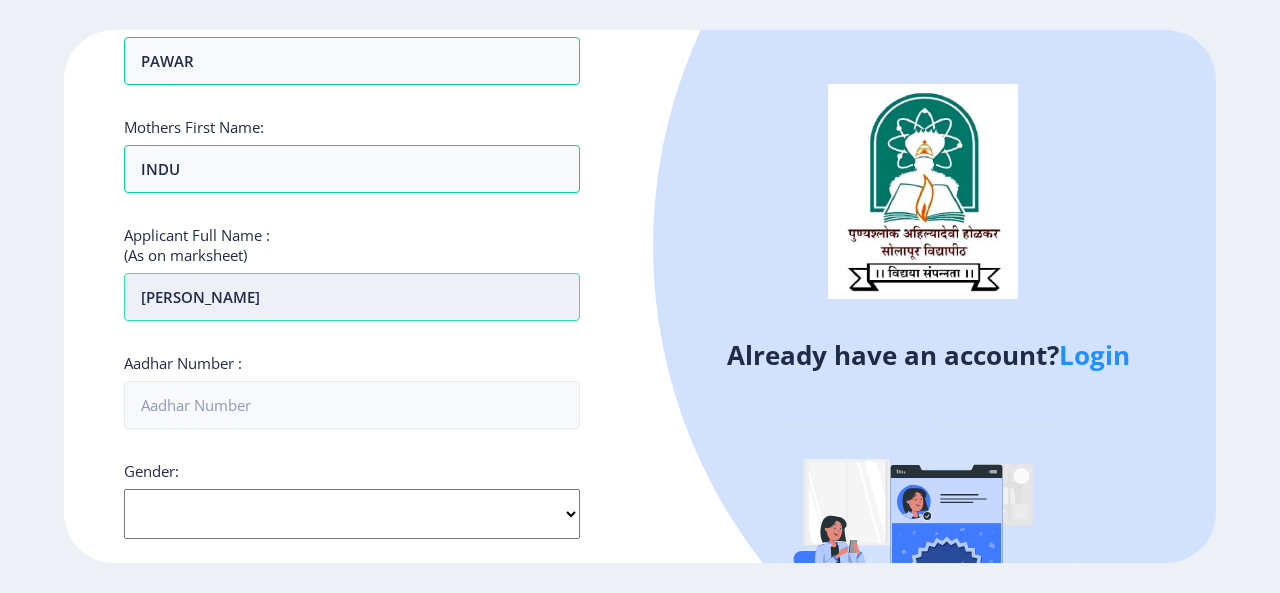 type on "[PERSON_NAME]" 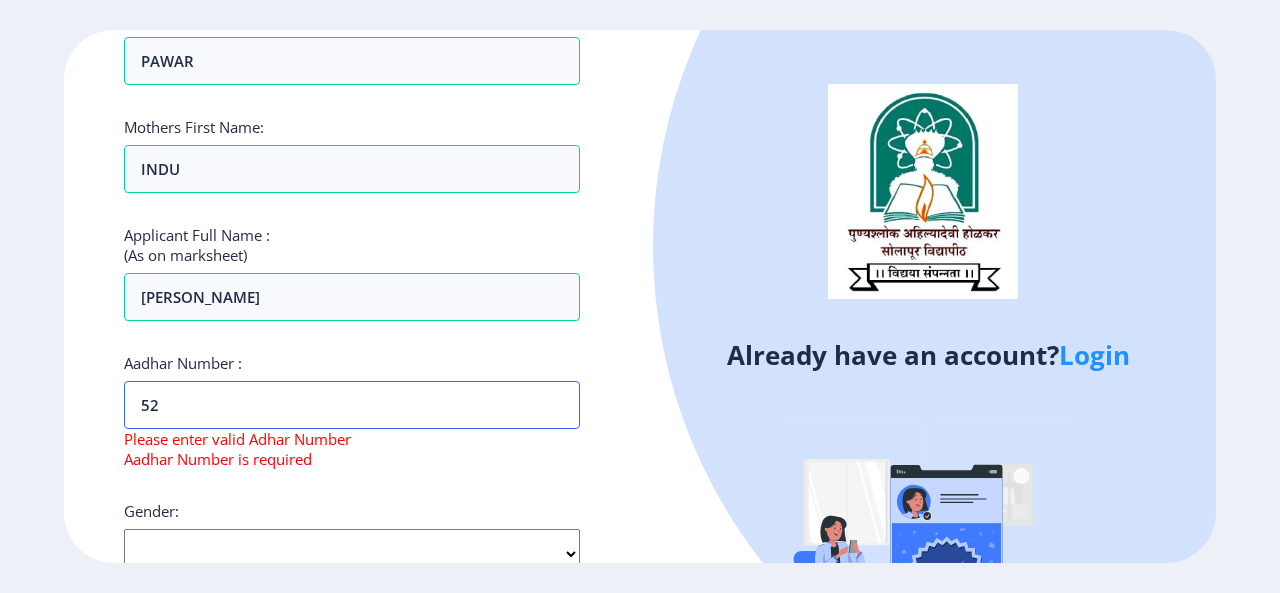 type on "527790119656" 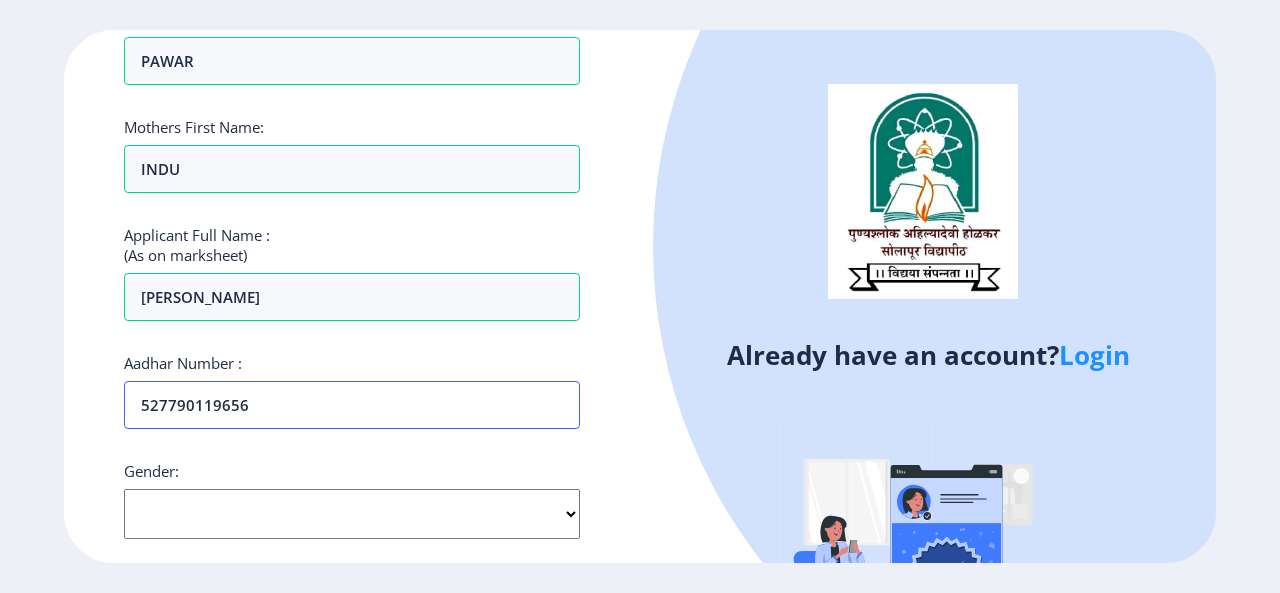 scroll, scrollTop: 563, scrollLeft: 0, axis: vertical 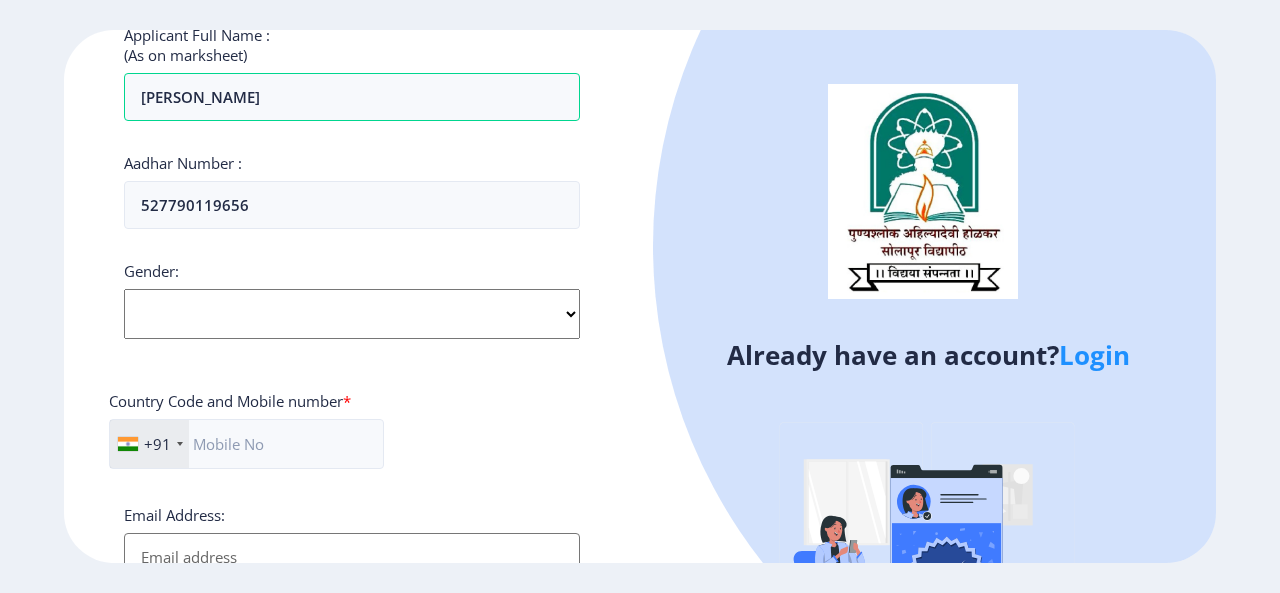 click on "Select Gender [DEMOGRAPHIC_DATA] [DEMOGRAPHIC_DATA] Other" 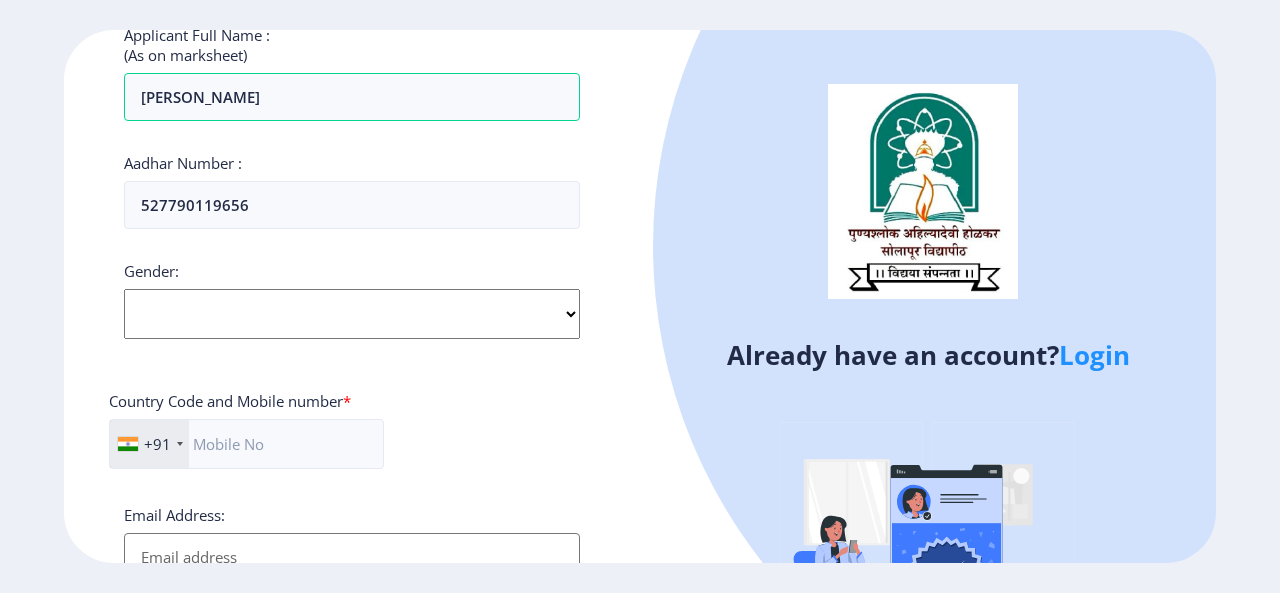 select on "[DEMOGRAPHIC_DATA]" 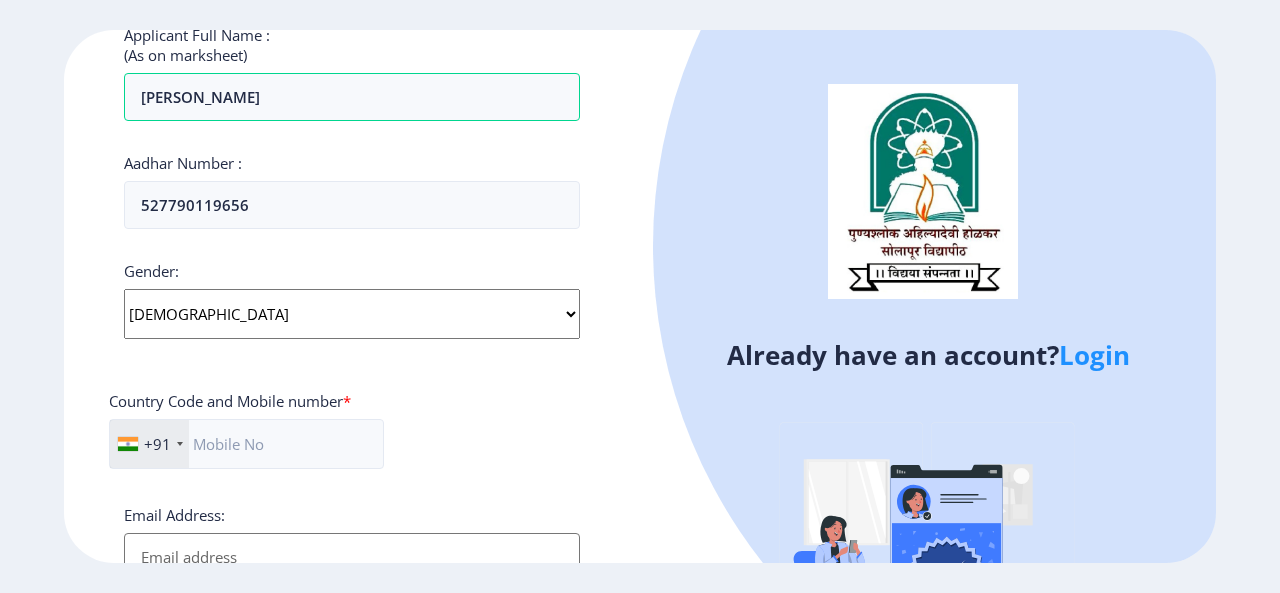 click on "Select Gender [DEMOGRAPHIC_DATA] [DEMOGRAPHIC_DATA] Other" 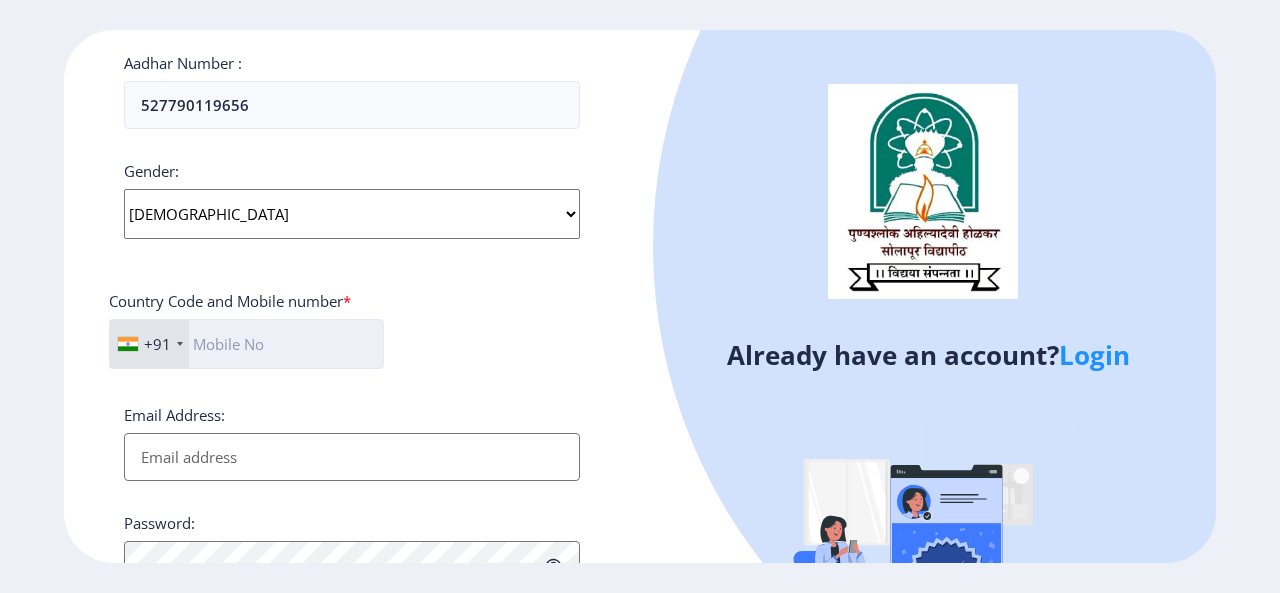 click 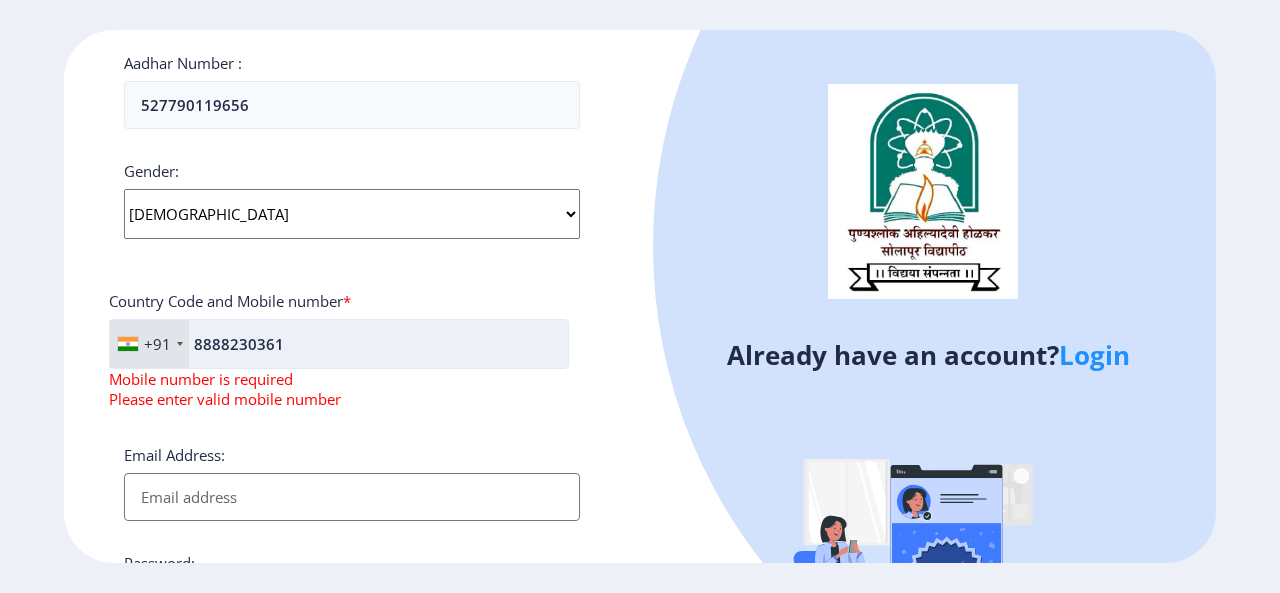 type on "8888230361" 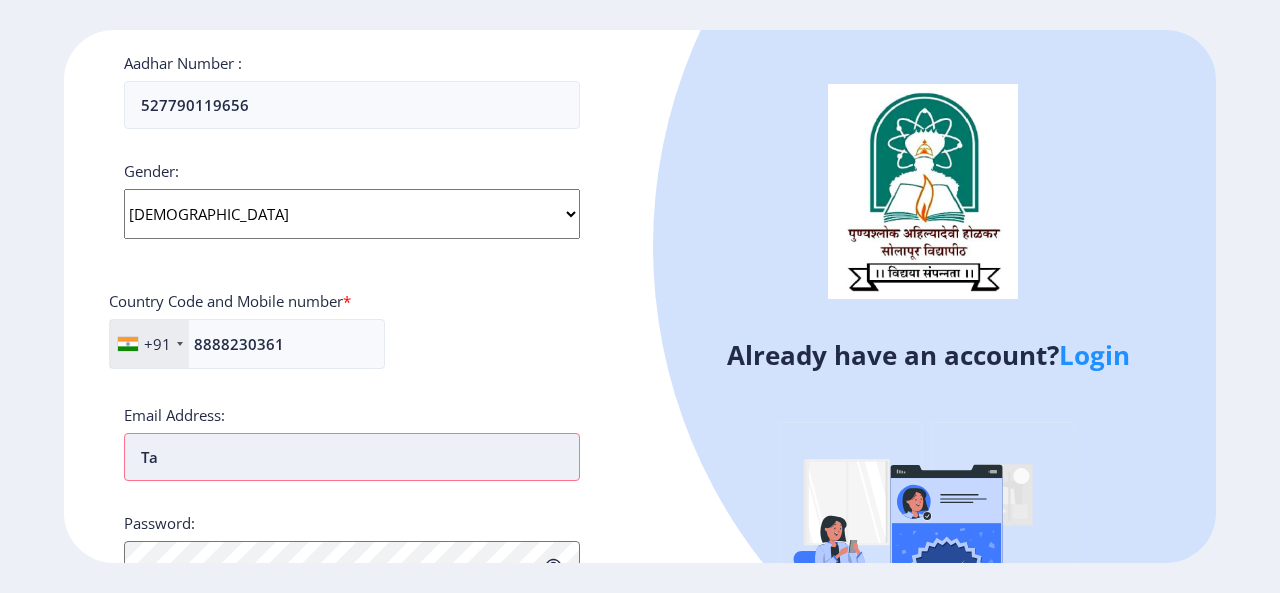 type on "[EMAIL_ADDRESS][DOMAIN_NAME]" 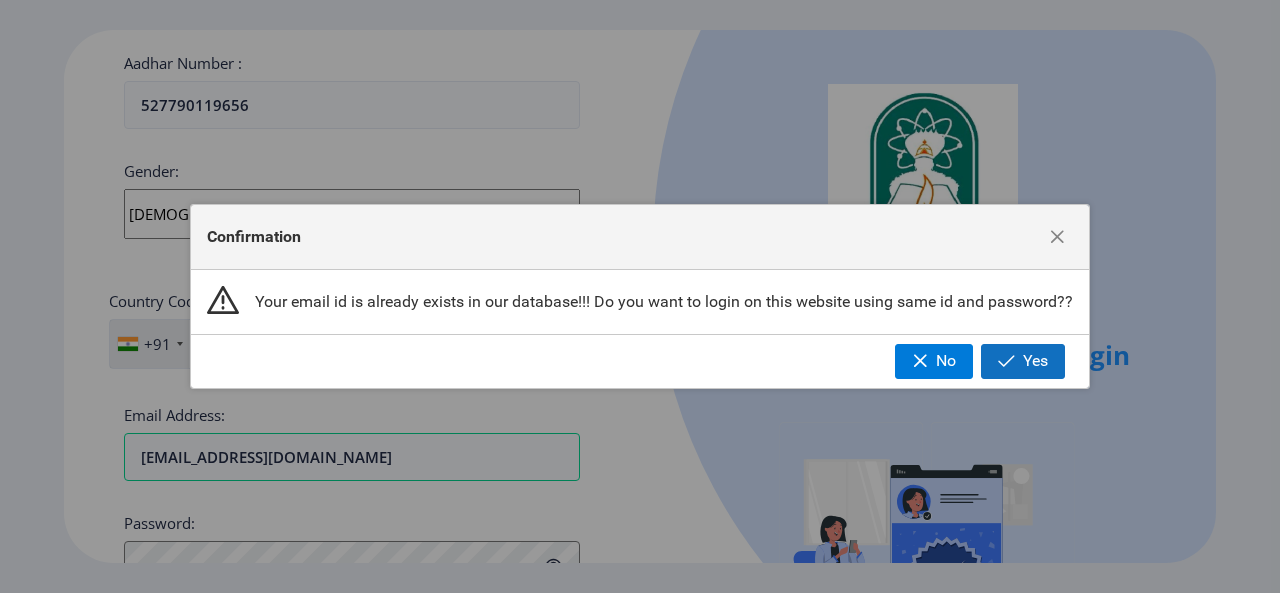 click 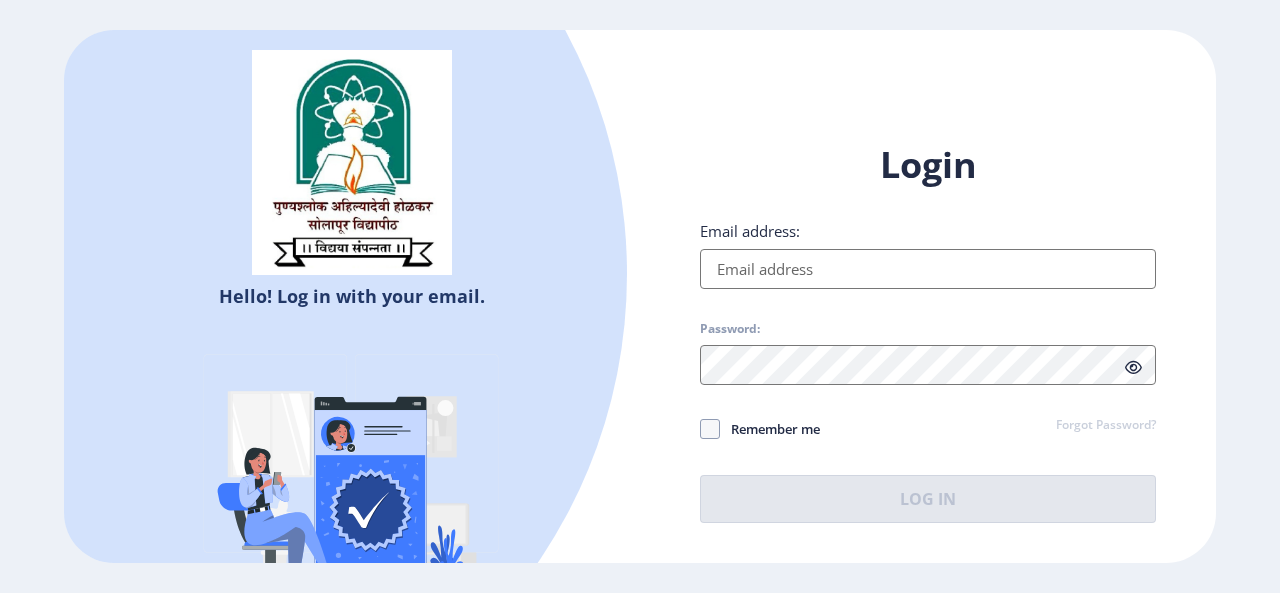 click on "Login Email address: Password: Remember me Forgot Password?  Log In" 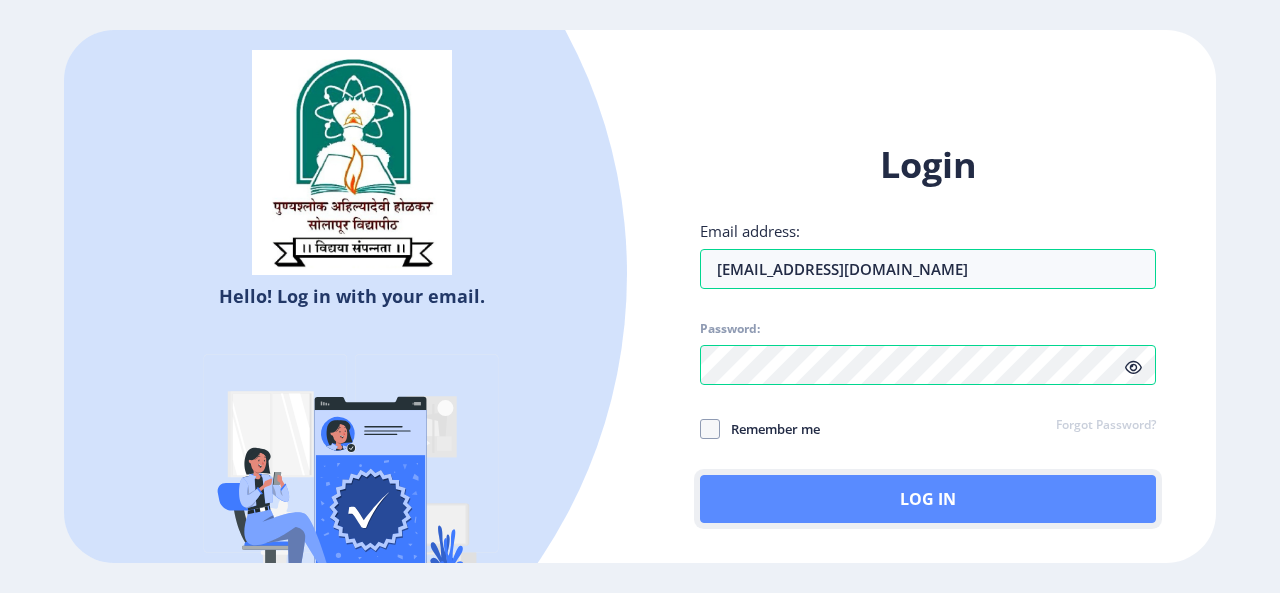 click on "Log In" 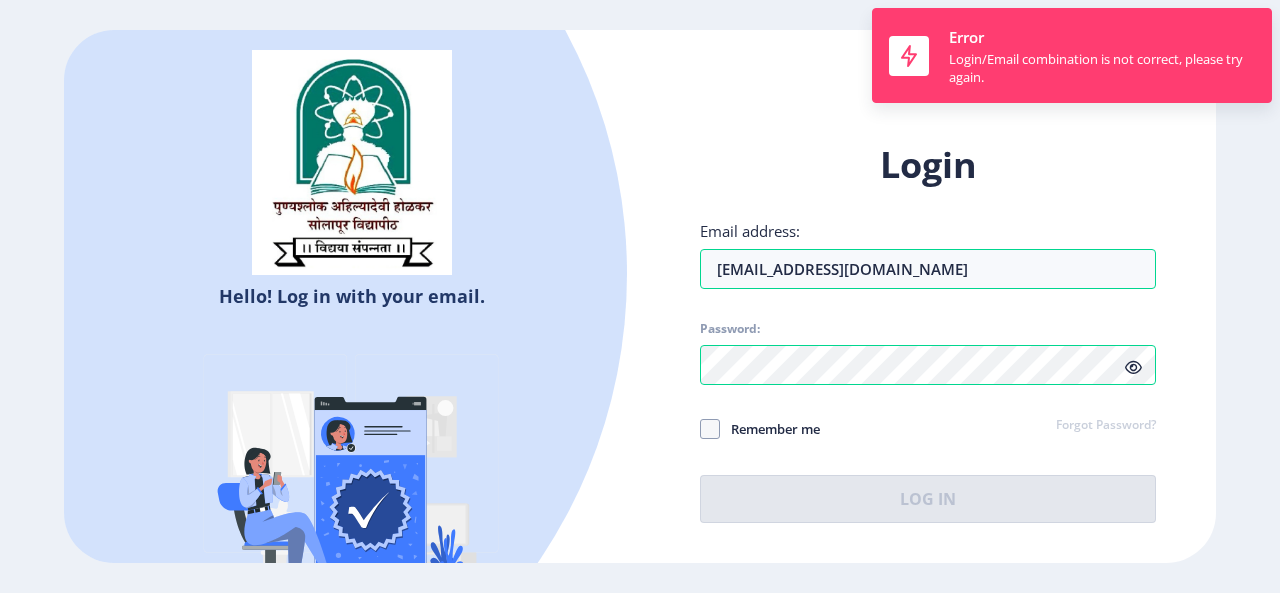 click 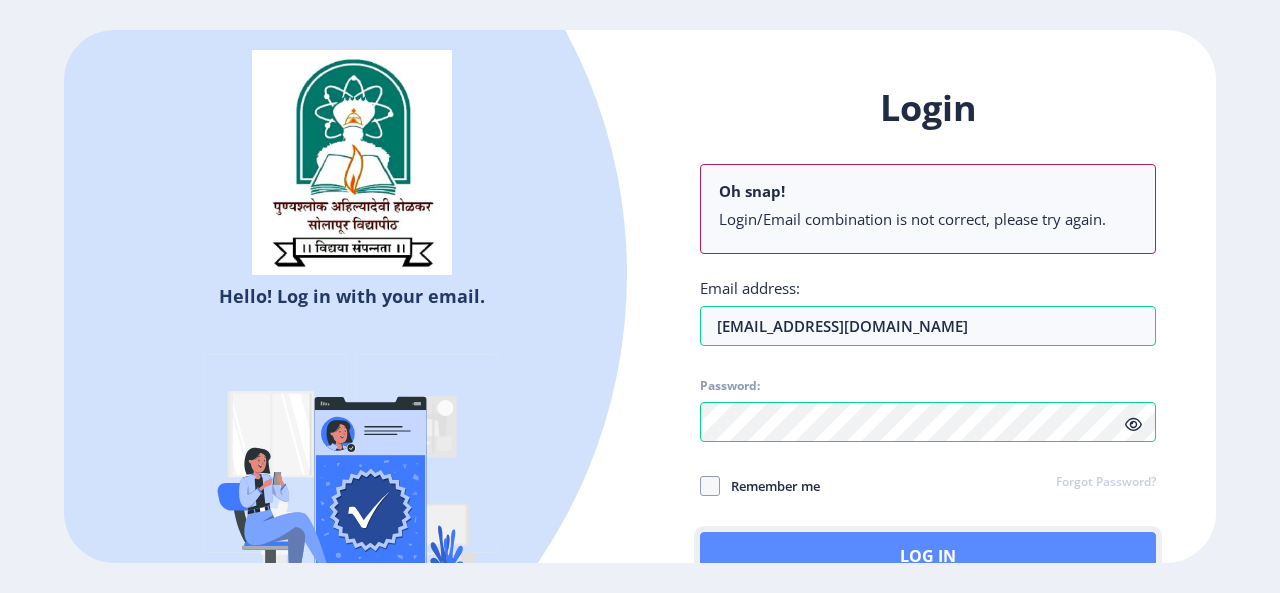 click on "Log In" 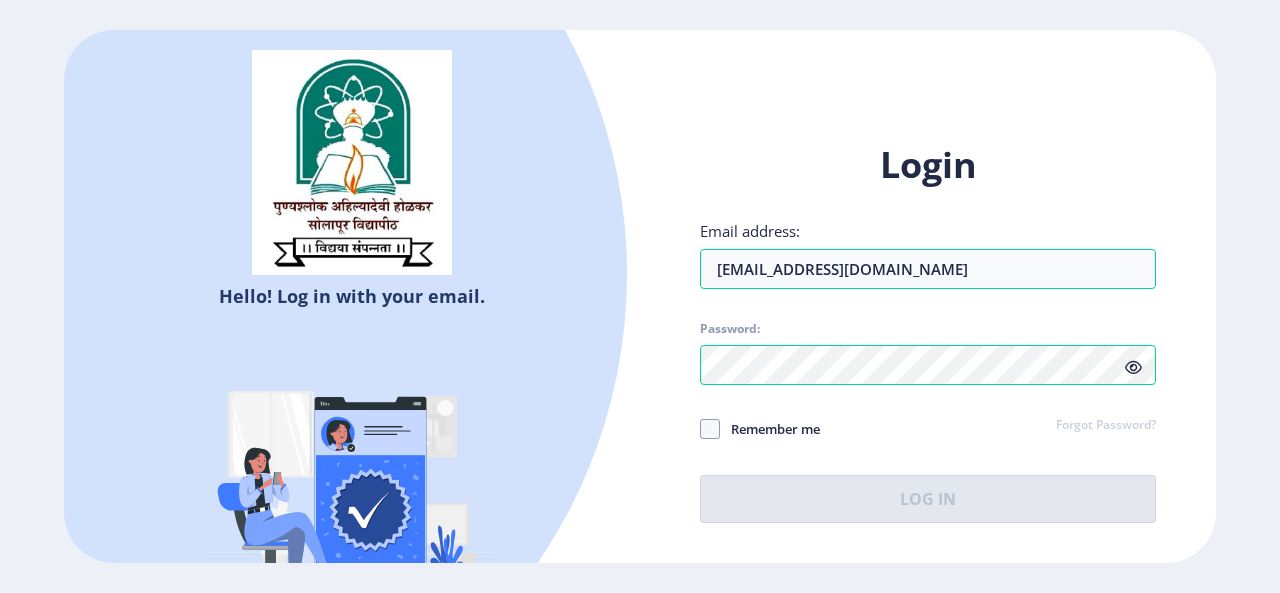 click on "Login Email address: [EMAIL_ADDRESS][DOMAIN_NAME] Password: Remember me Forgot Password?  Log In" 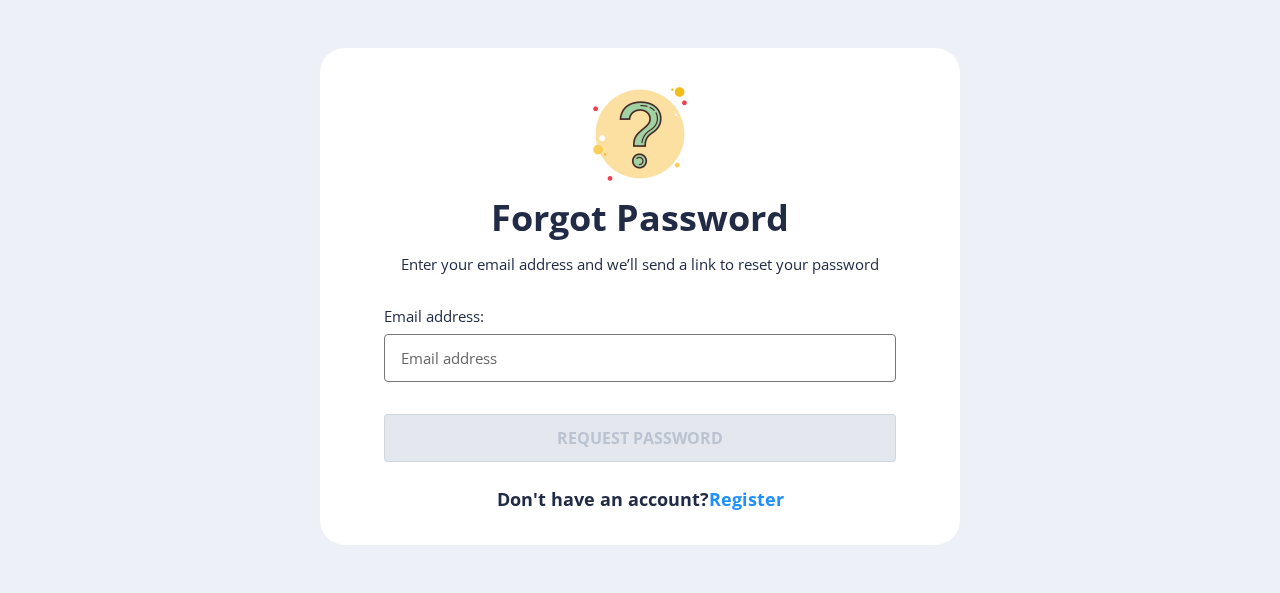 click on "Email address:" at bounding box center [640, 358] 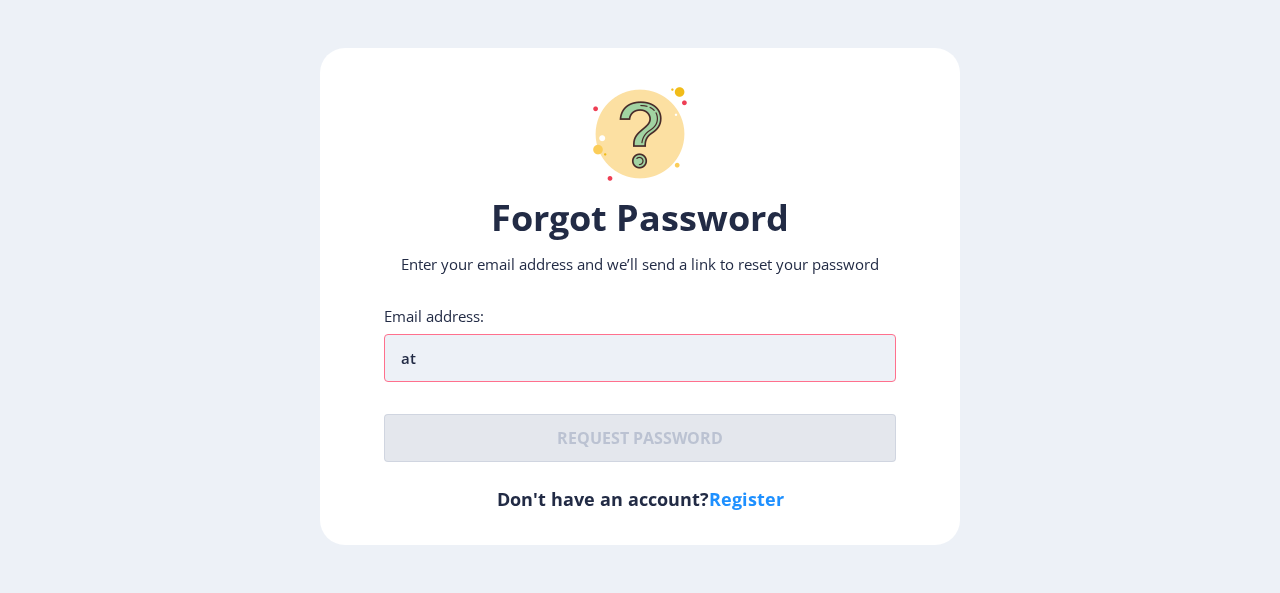 type on "a" 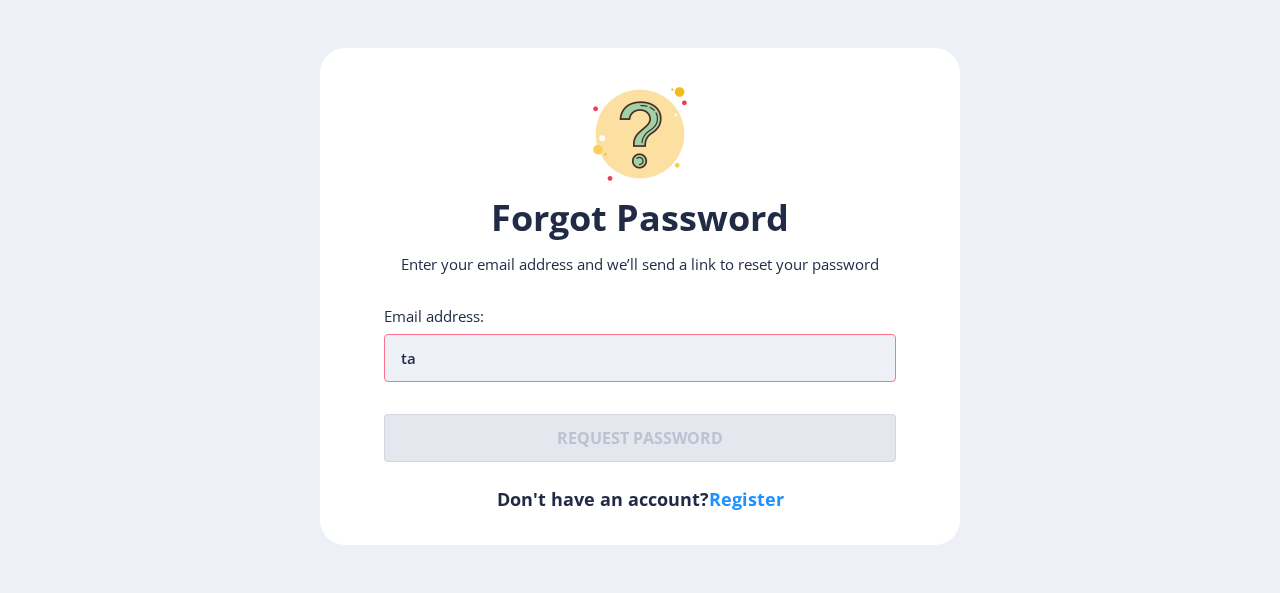 type on "[EMAIL_ADDRESS][DOMAIN_NAME]" 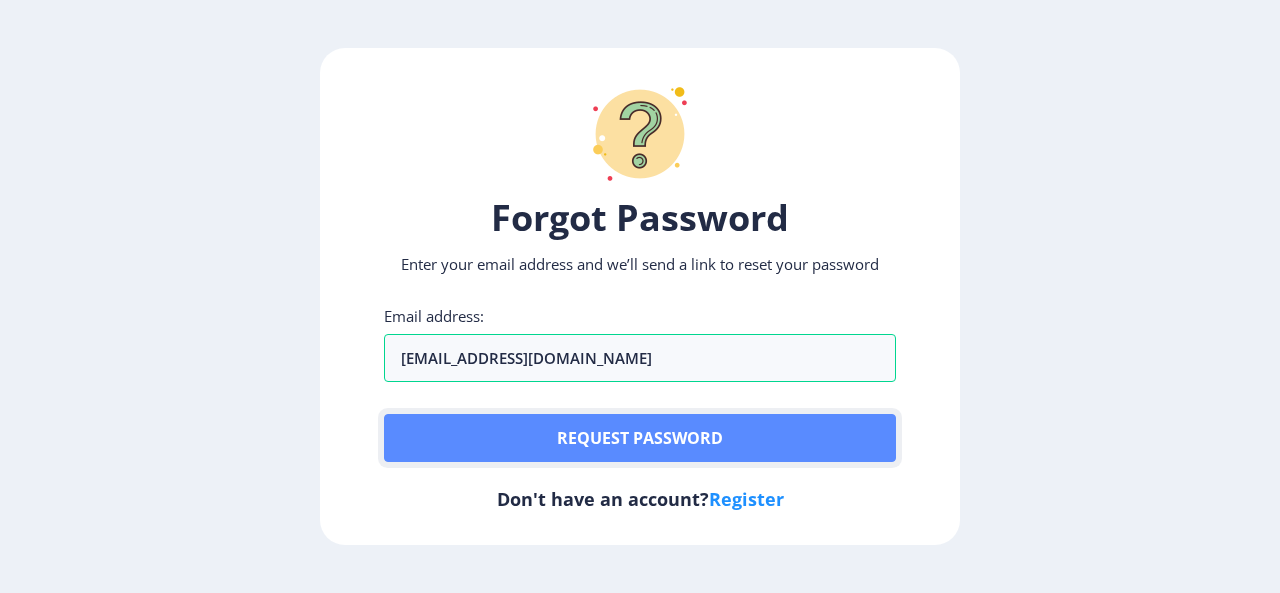 click on "Request password" 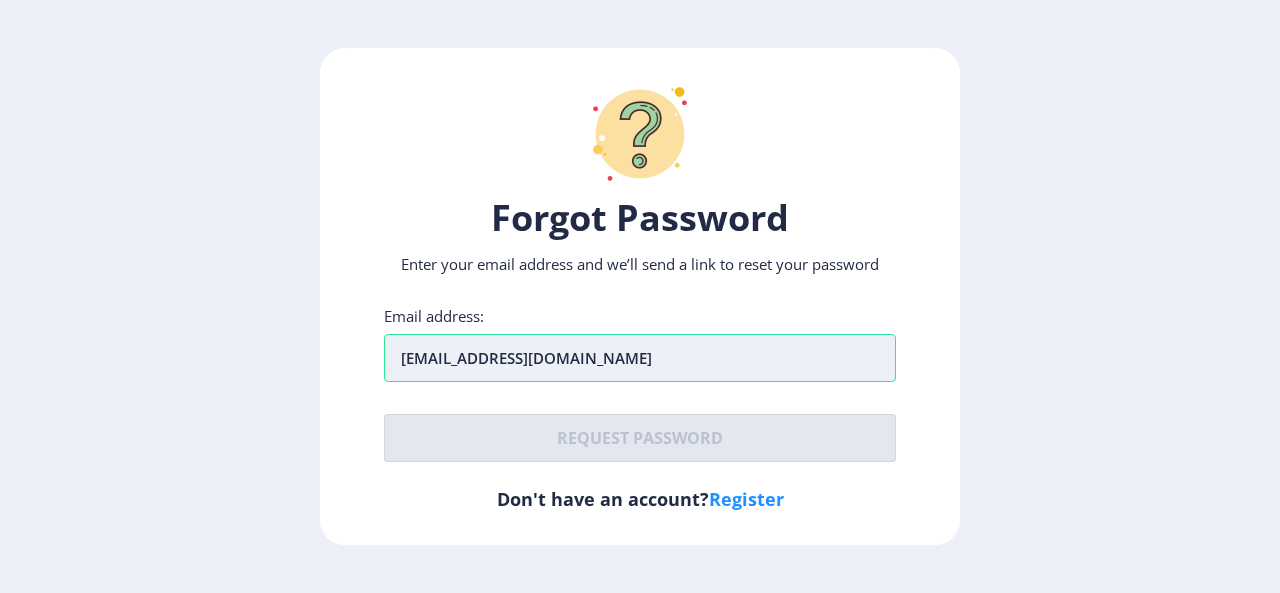click on "[EMAIL_ADDRESS][DOMAIN_NAME]" at bounding box center (640, 358) 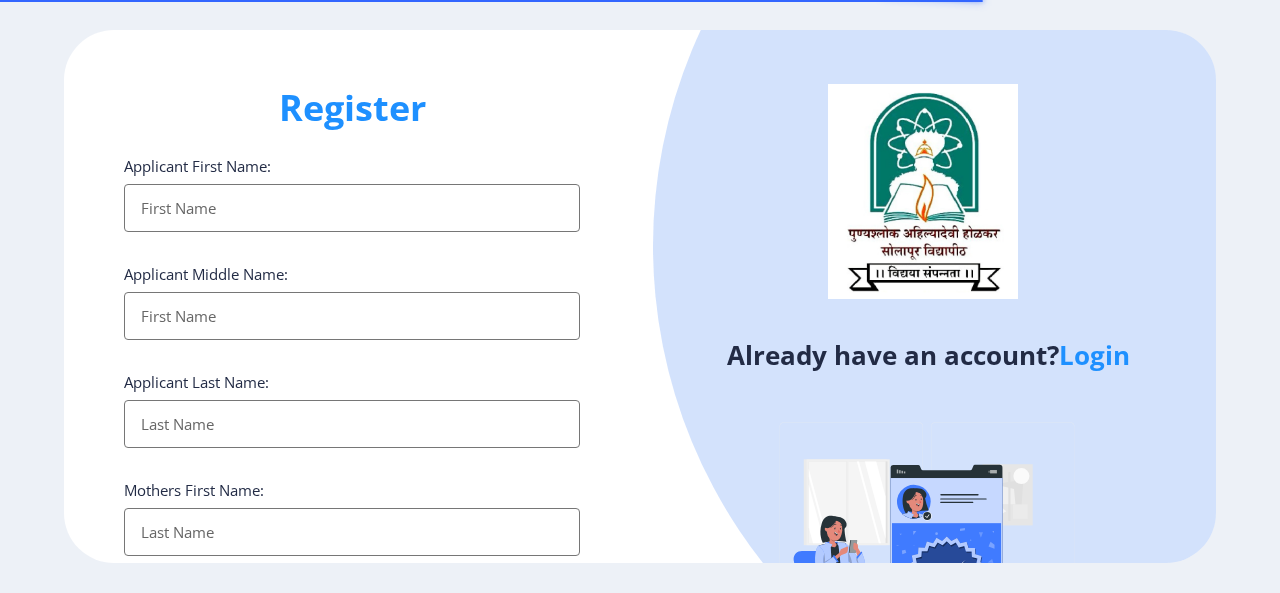 select 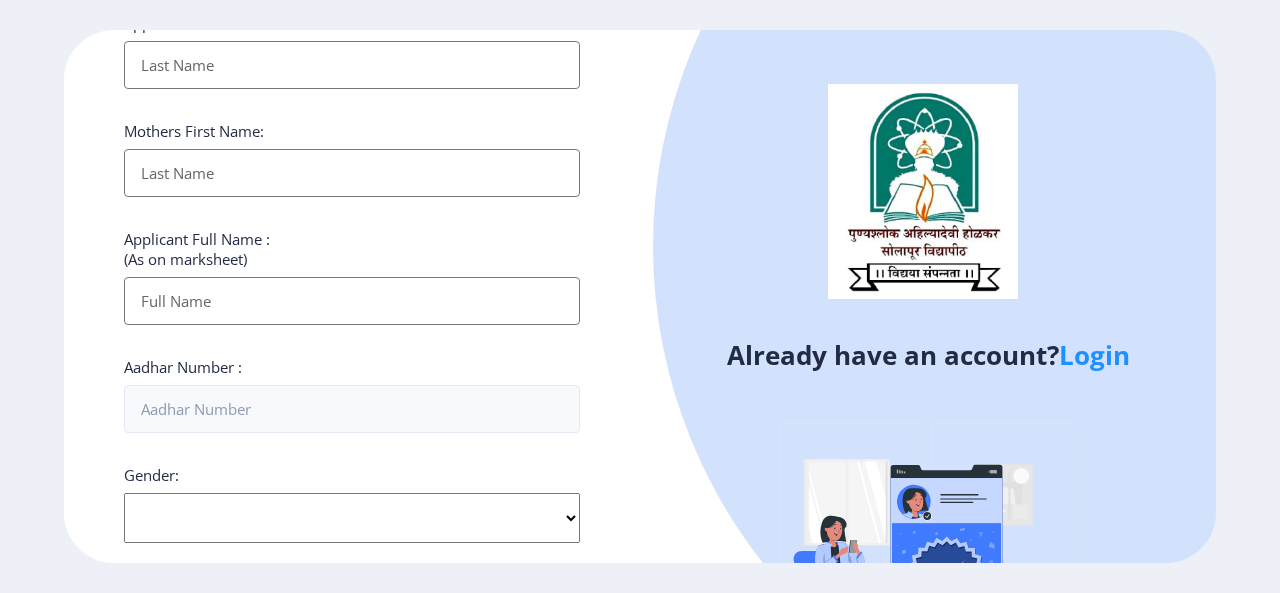 scroll, scrollTop: 759, scrollLeft: 0, axis: vertical 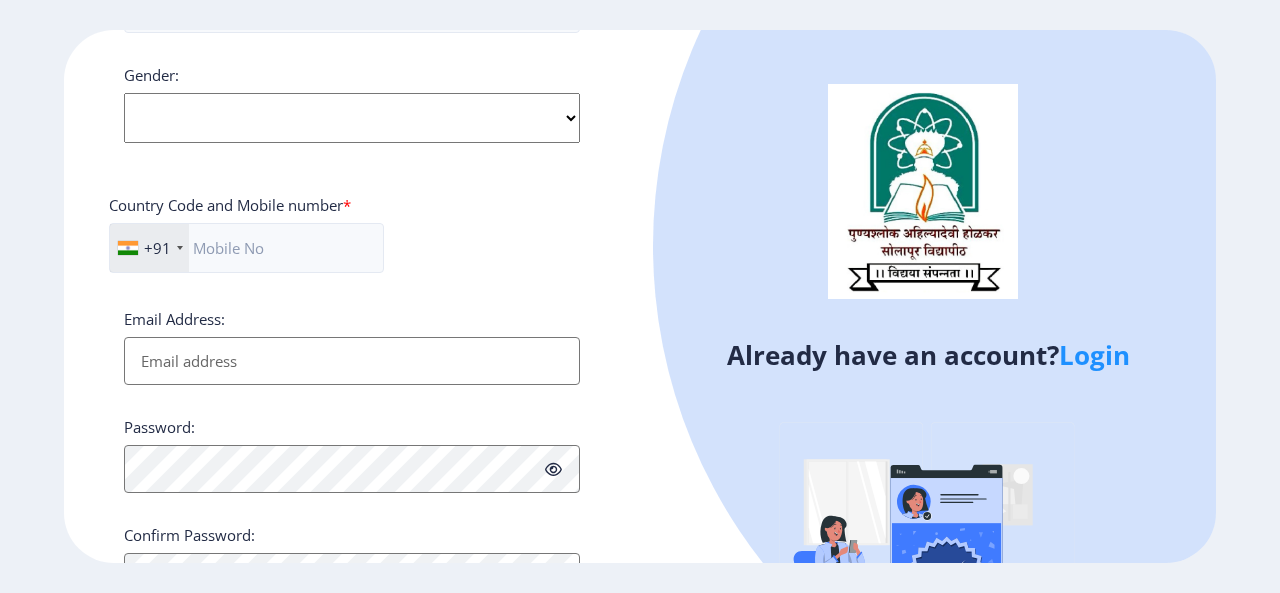 click on "Email Address:" at bounding box center [352, 361] 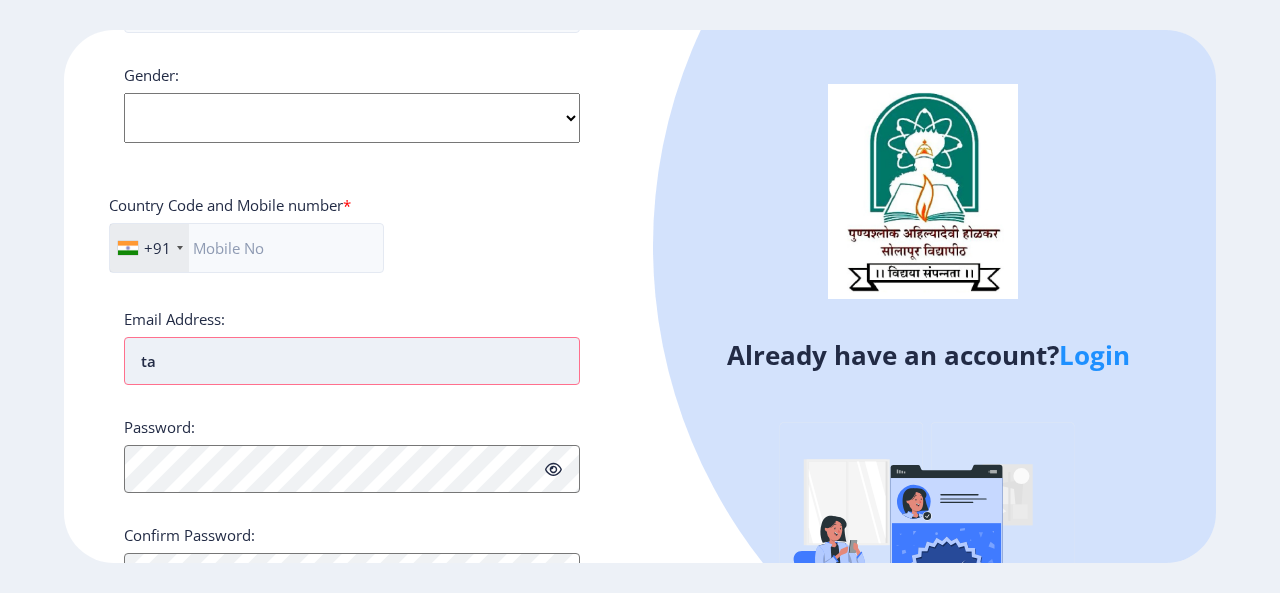type on "[EMAIL_ADDRESS][DOMAIN_NAME]" 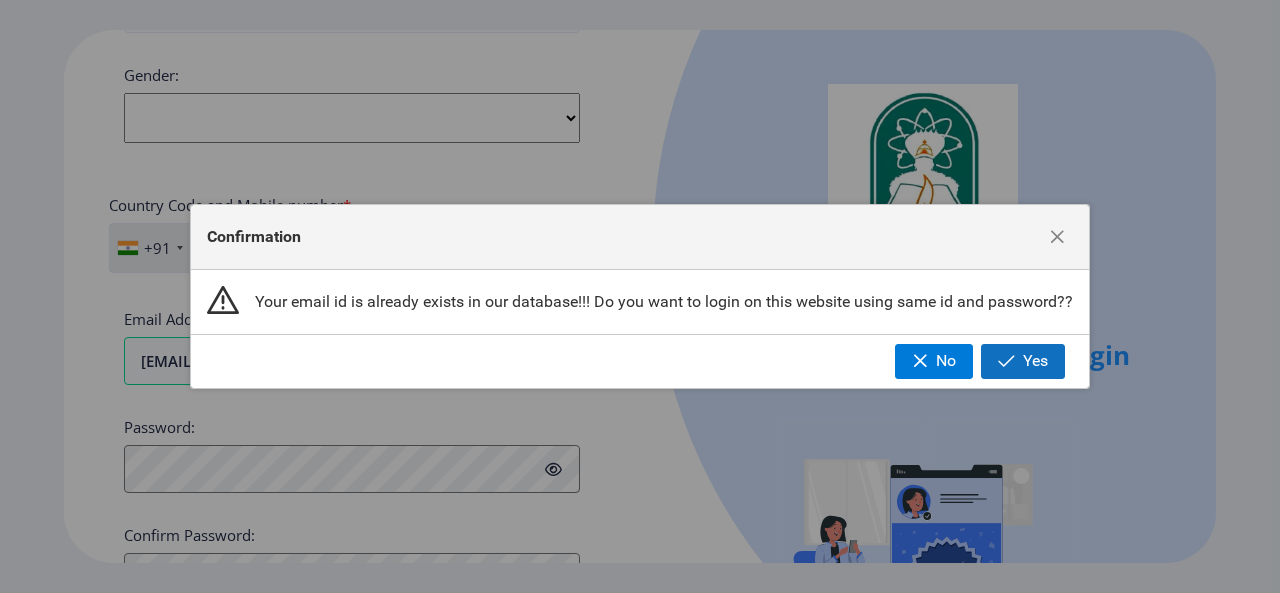 click on "Yes" 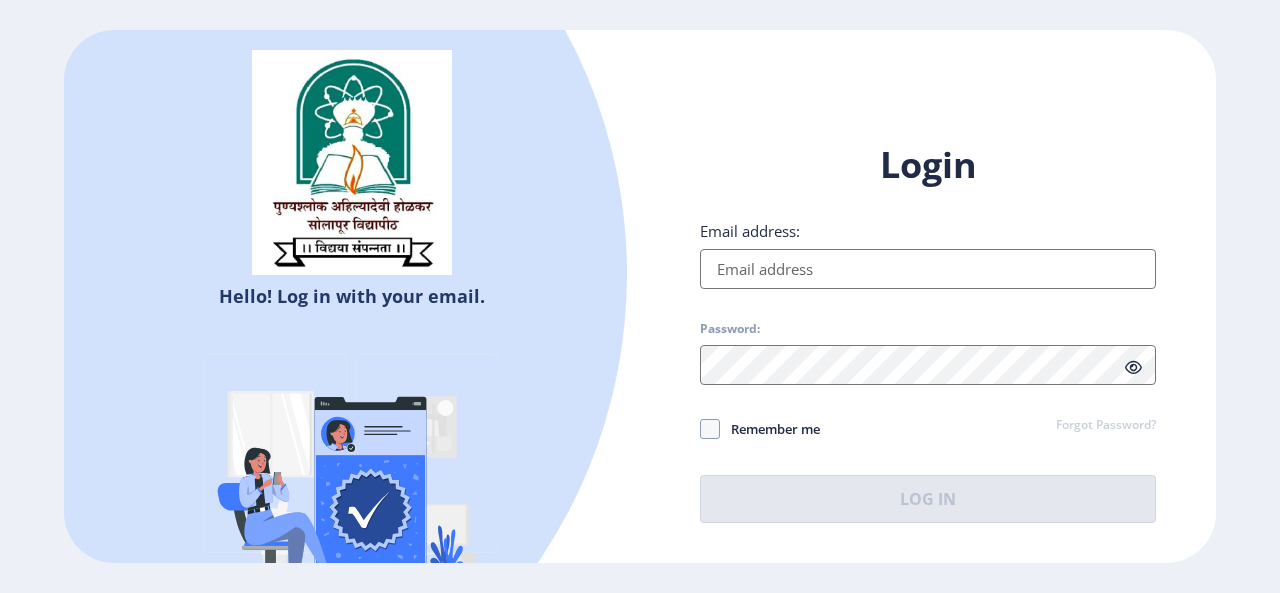 click on "Email address:" at bounding box center [928, 269] 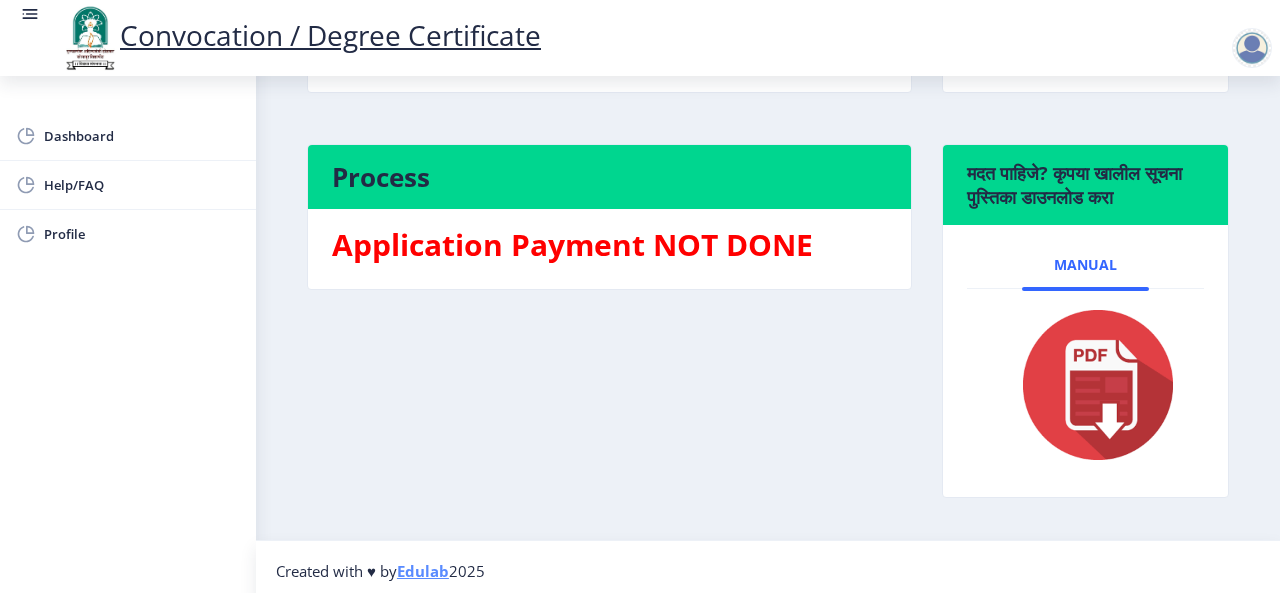 scroll, scrollTop: 0, scrollLeft: 0, axis: both 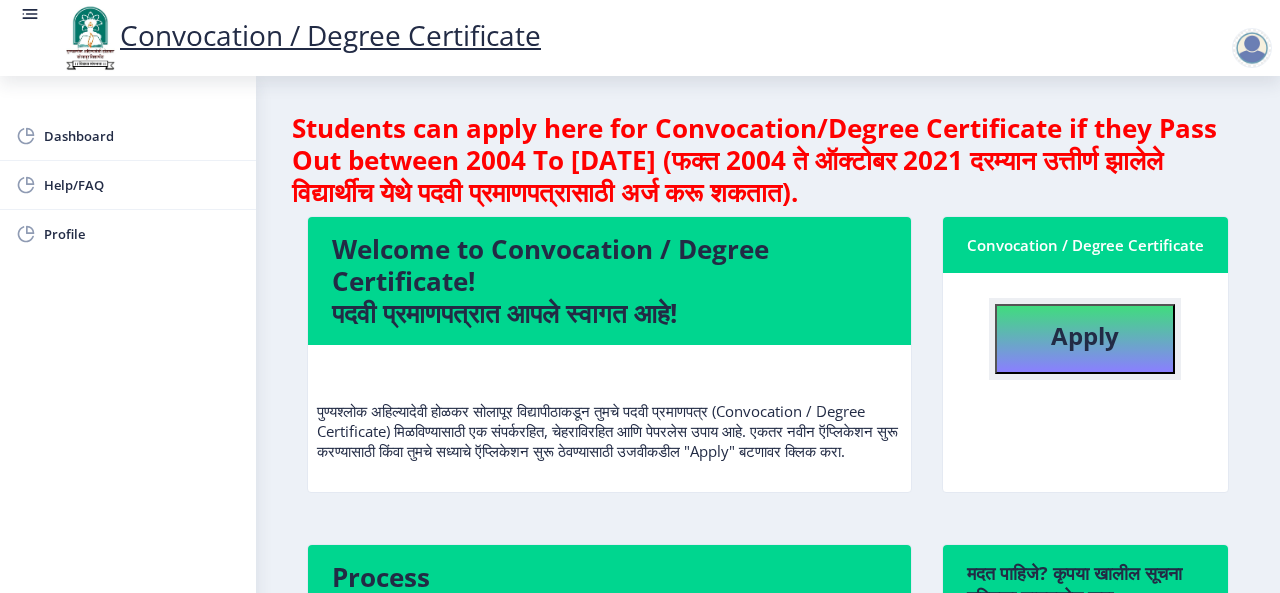 click on "Apply" 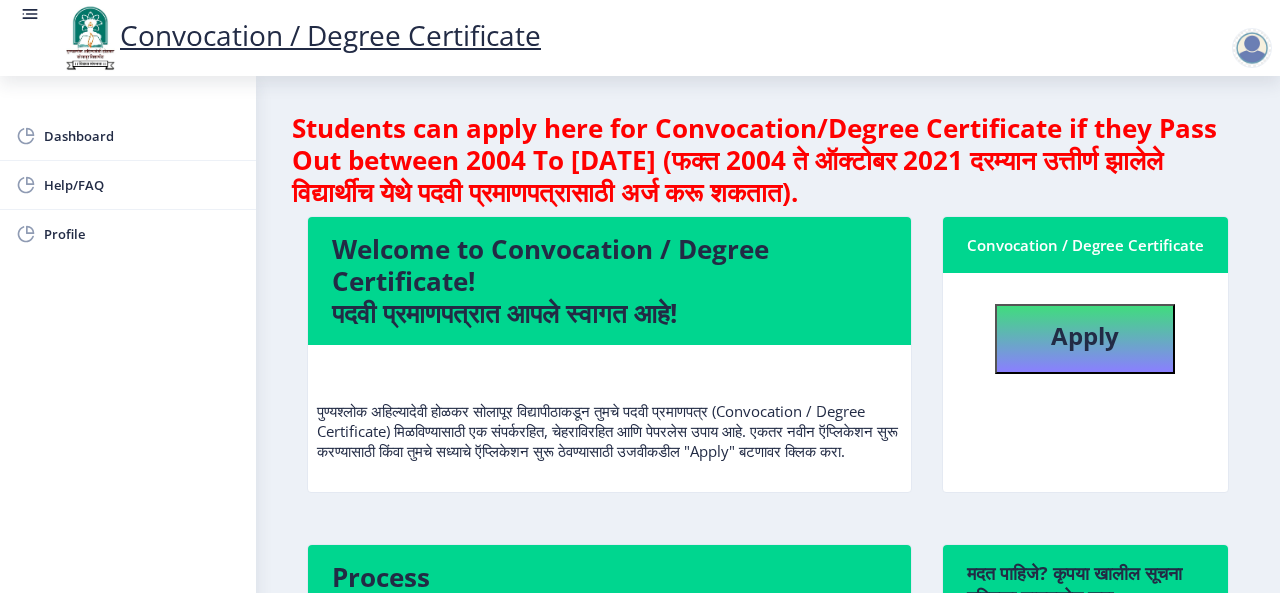 select 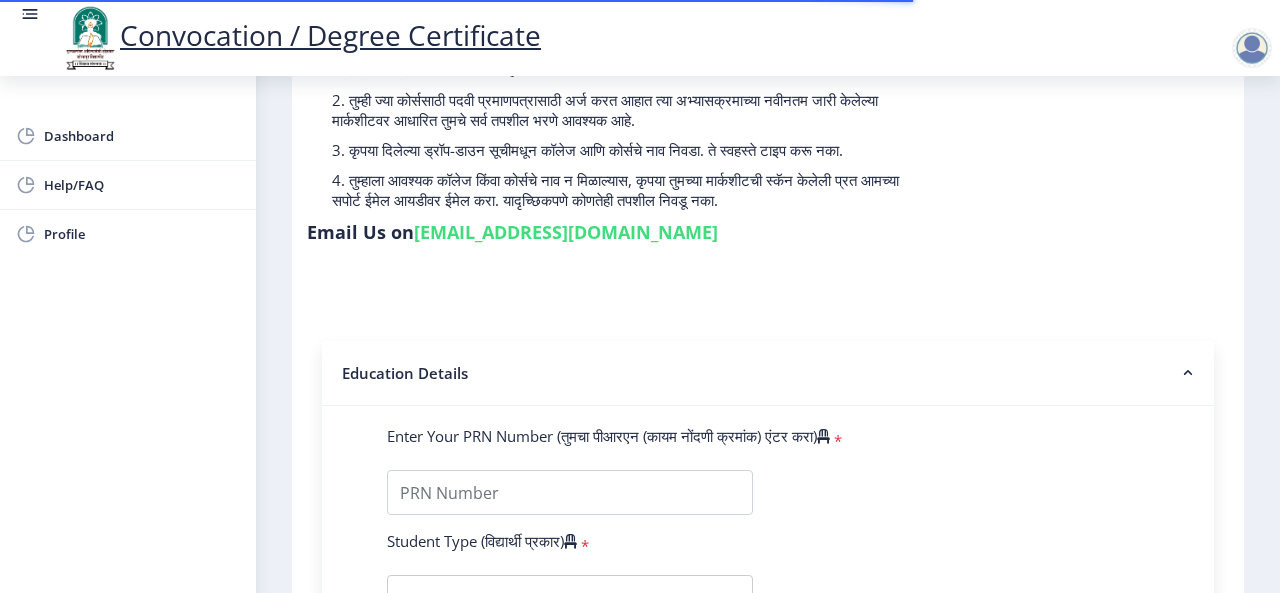 scroll, scrollTop: 300, scrollLeft: 0, axis: vertical 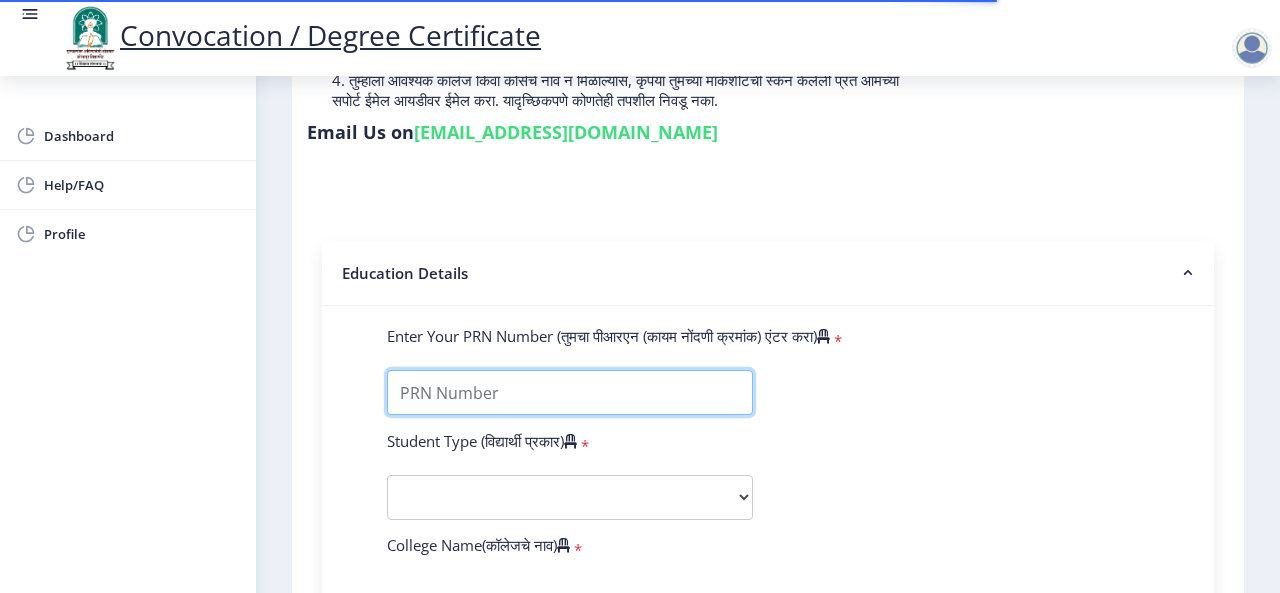click on "Enter Your PRN Number (तुमचा पीआरएन (कायम नोंदणी क्रमांक) एंटर करा)" at bounding box center [570, 392] 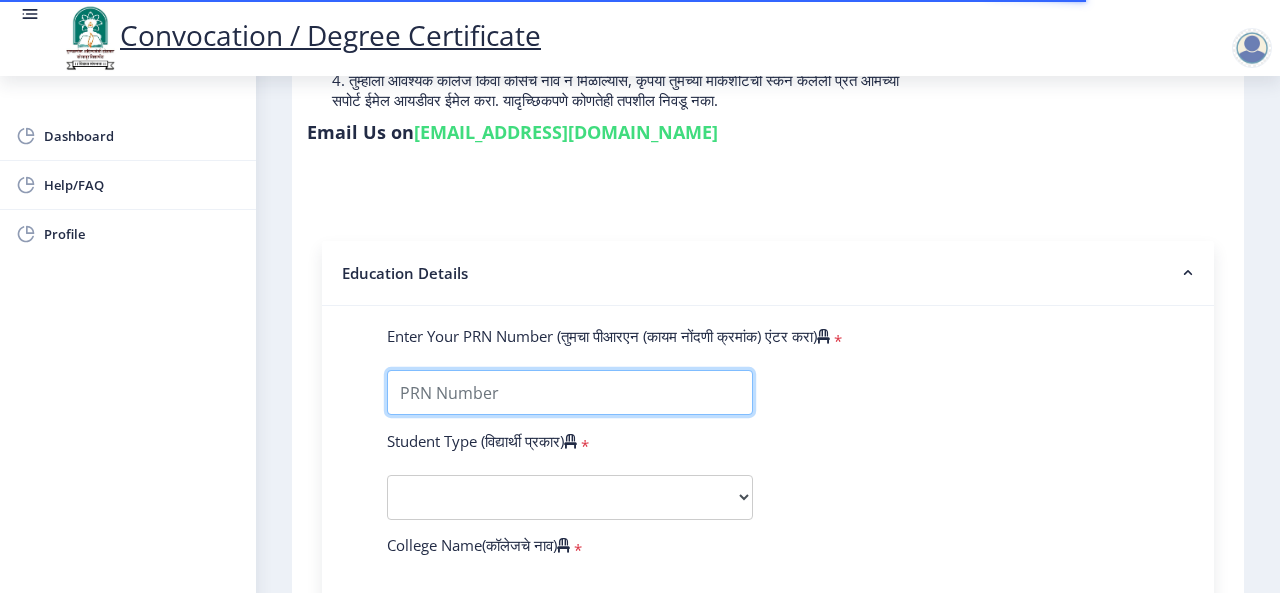 type on "2016032500006126" 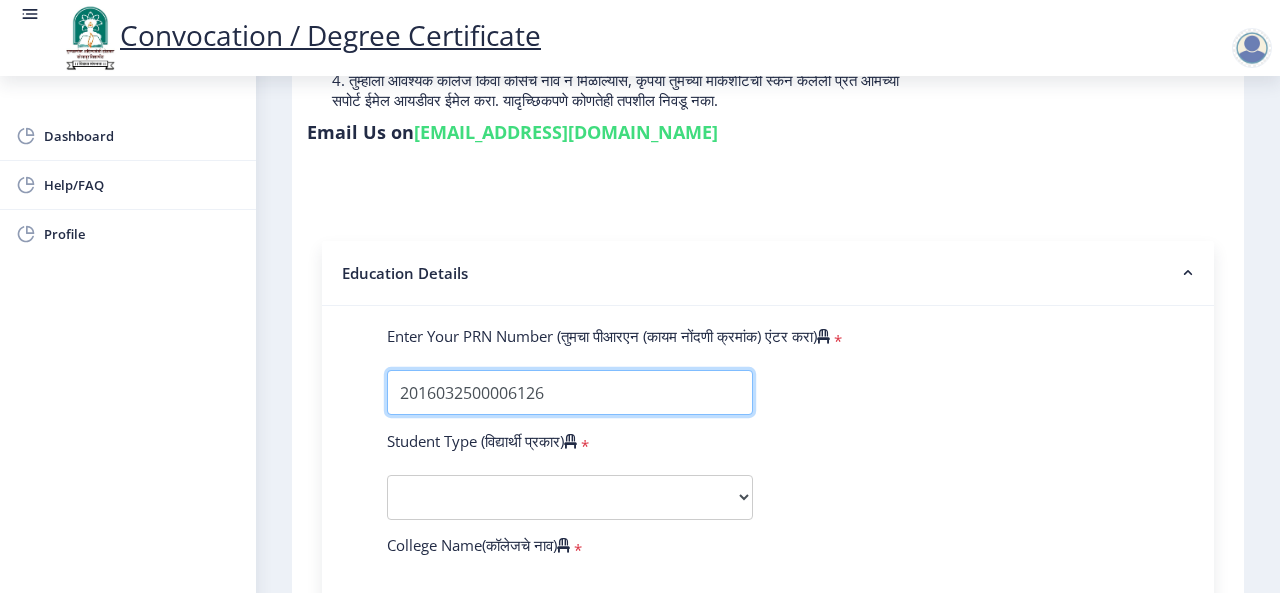 scroll, scrollTop: 500, scrollLeft: 0, axis: vertical 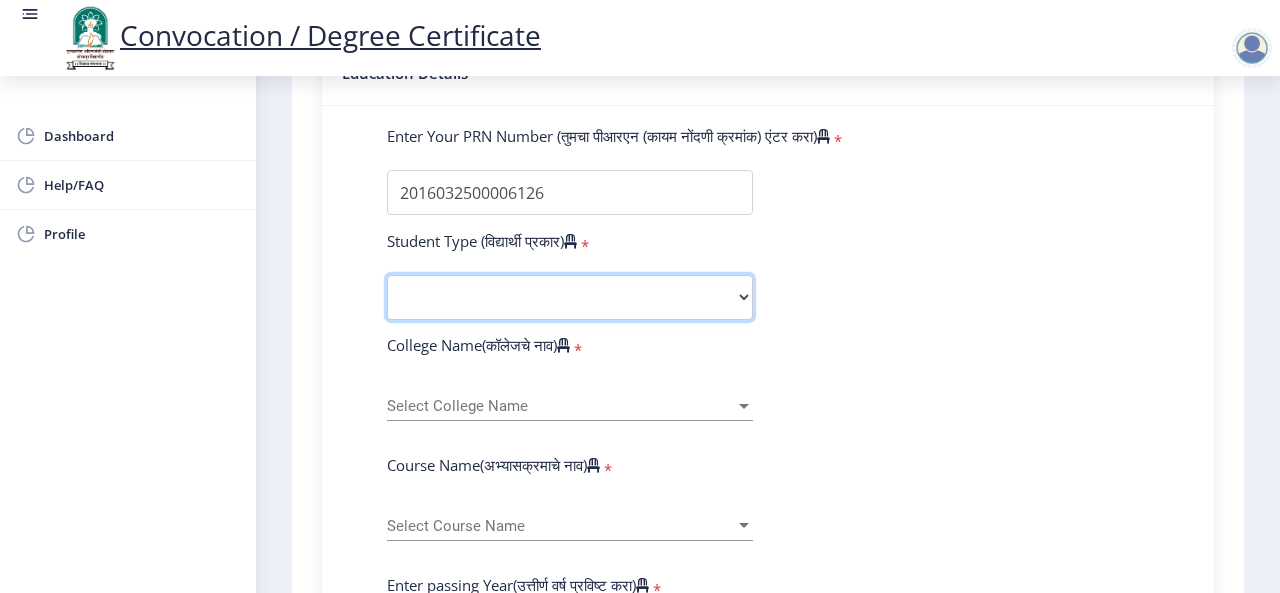 click on "Select Student Type Regular External" at bounding box center [570, 297] 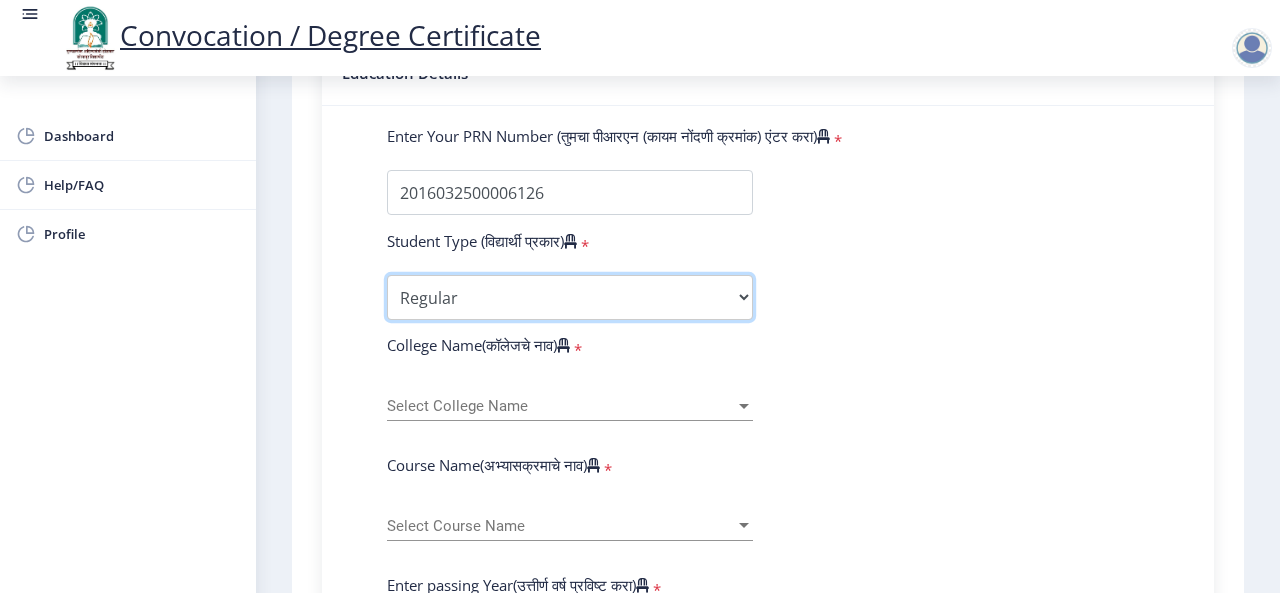 click on "Select Student Type Regular External" at bounding box center (570, 297) 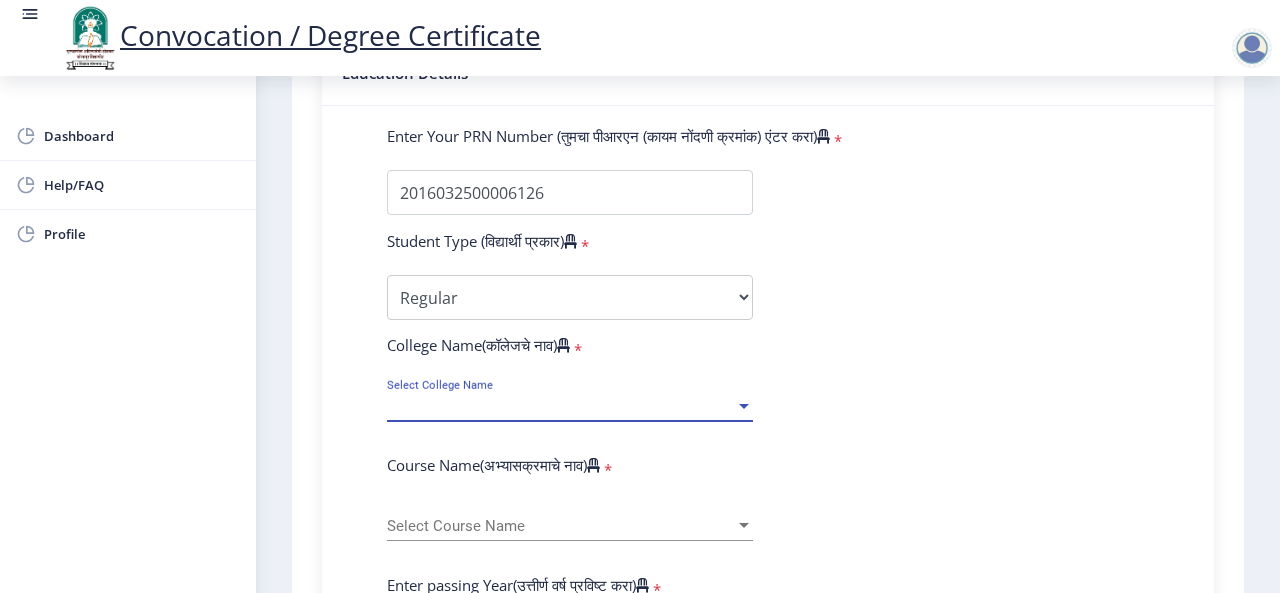 click on "Select College Name" at bounding box center [561, 406] 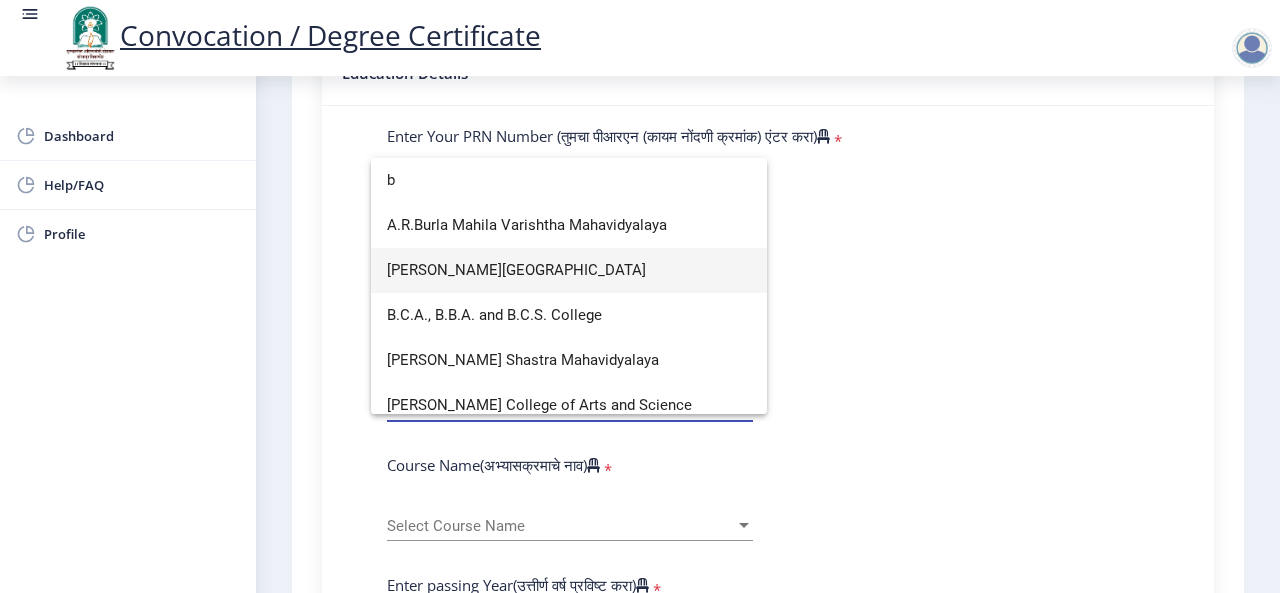 type on "b" 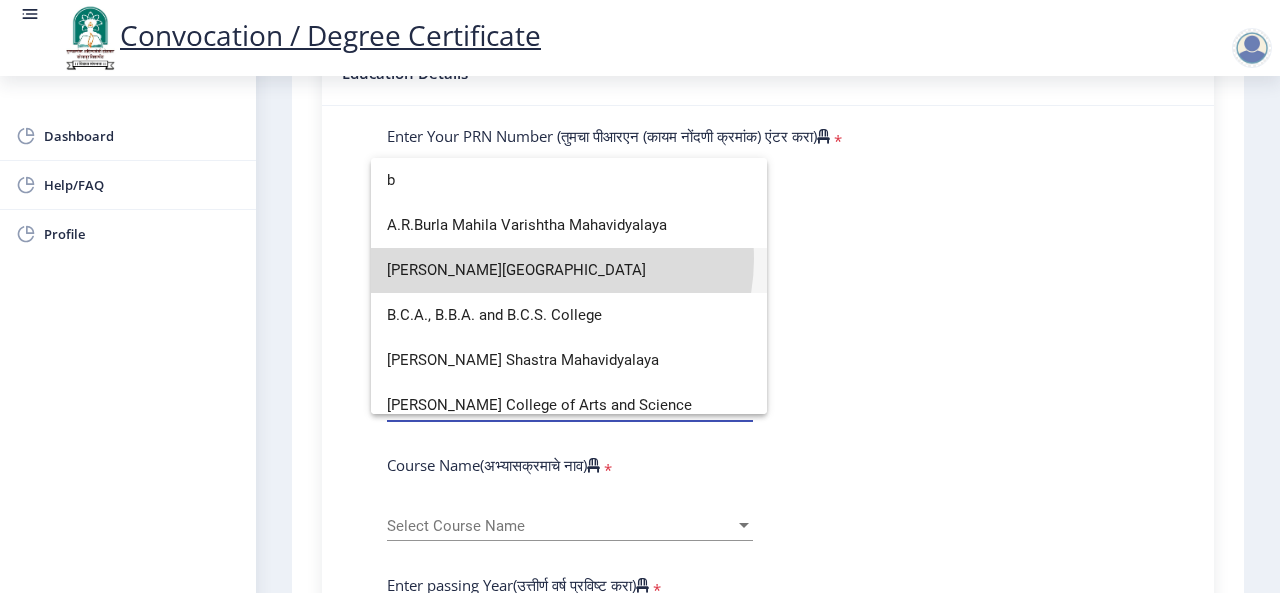 click on "B. P. Sulakhe Commerce College" at bounding box center [569, 270] 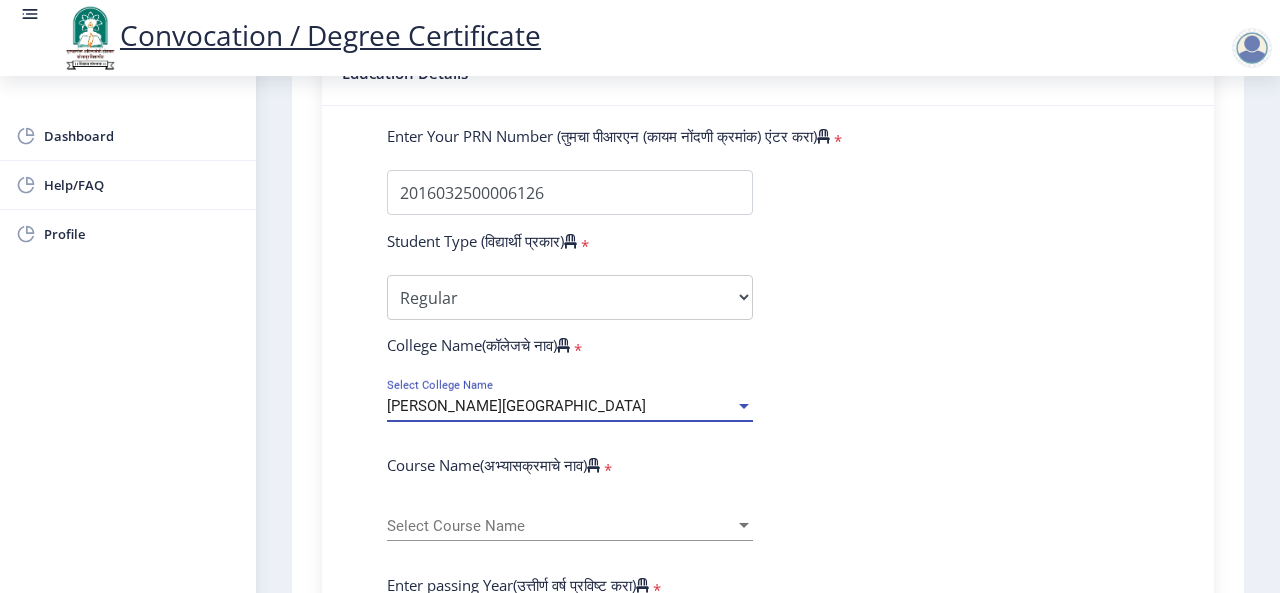 scroll, scrollTop: 700, scrollLeft: 0, axis: vertical 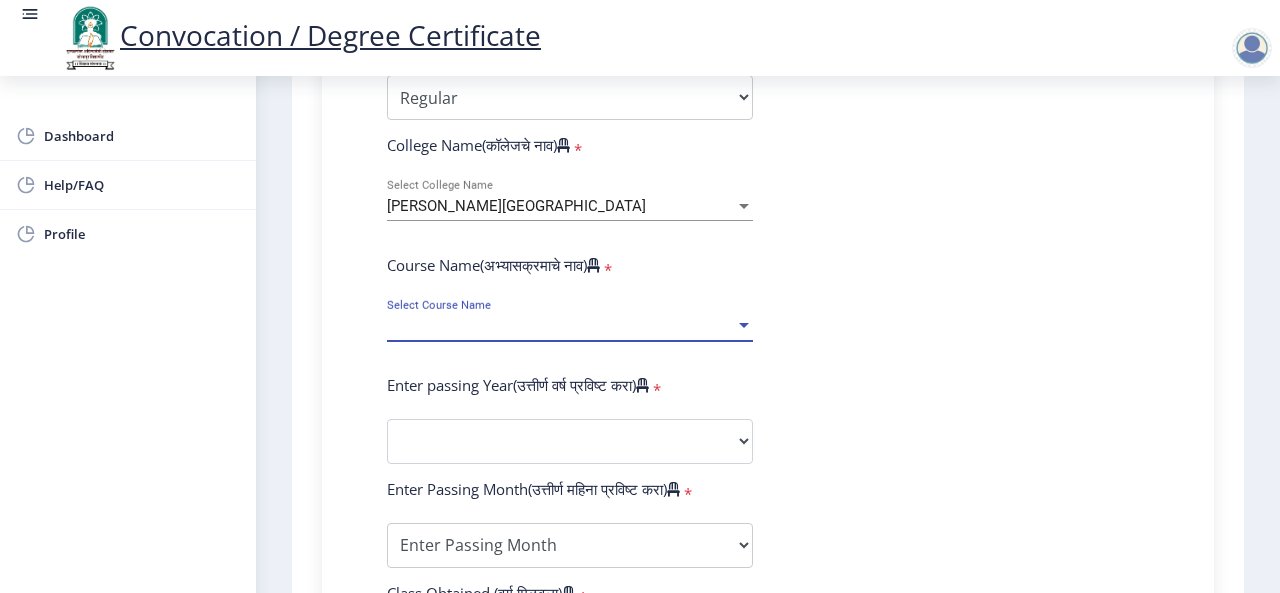 click on "Select Course Name" at bounding box center (561, 326) 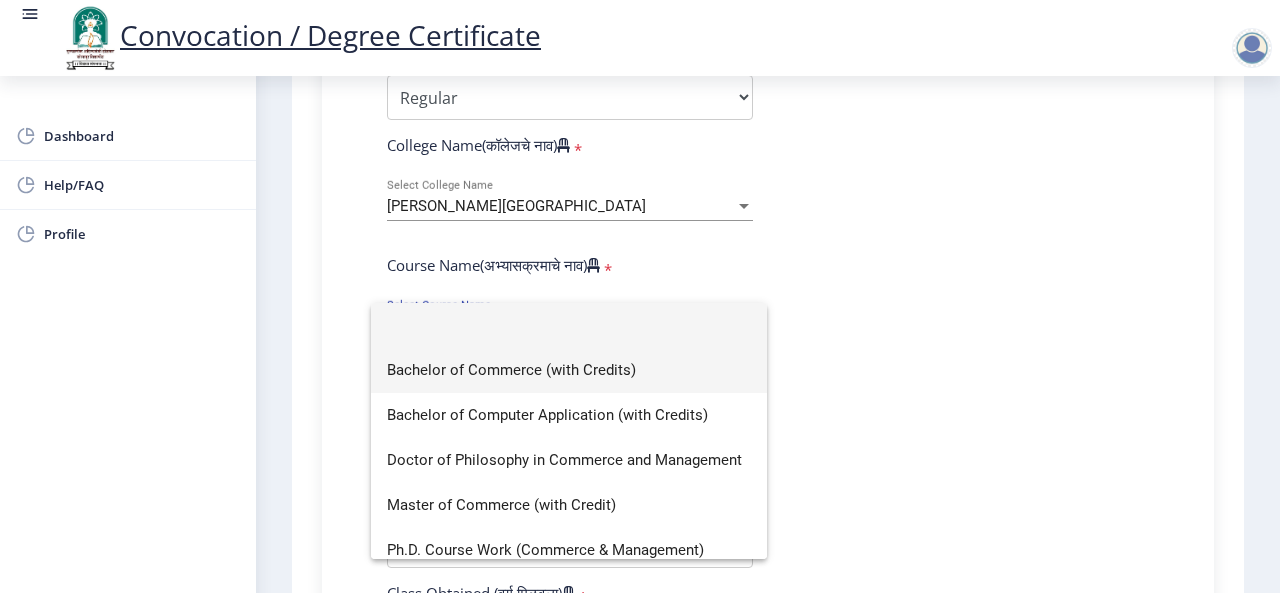 click on "Bachelor of Commerce (with Credits)" at bounding box center (569, 370) 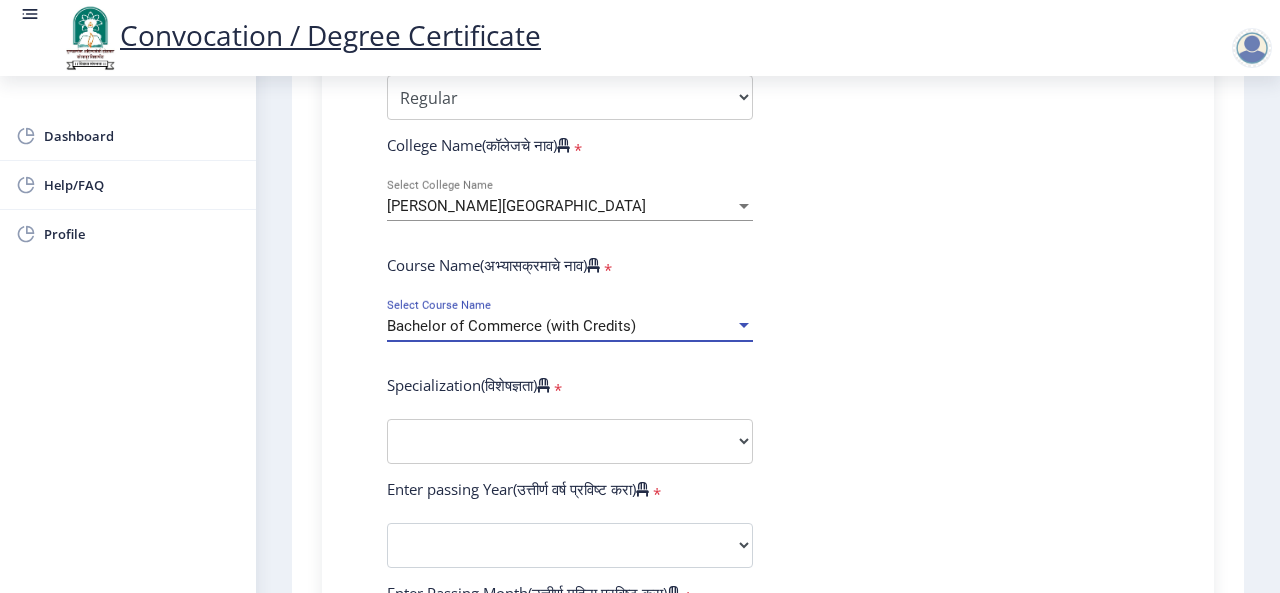 scroll, scrollTop: 800, scrollLeft: 0, axis: vertical 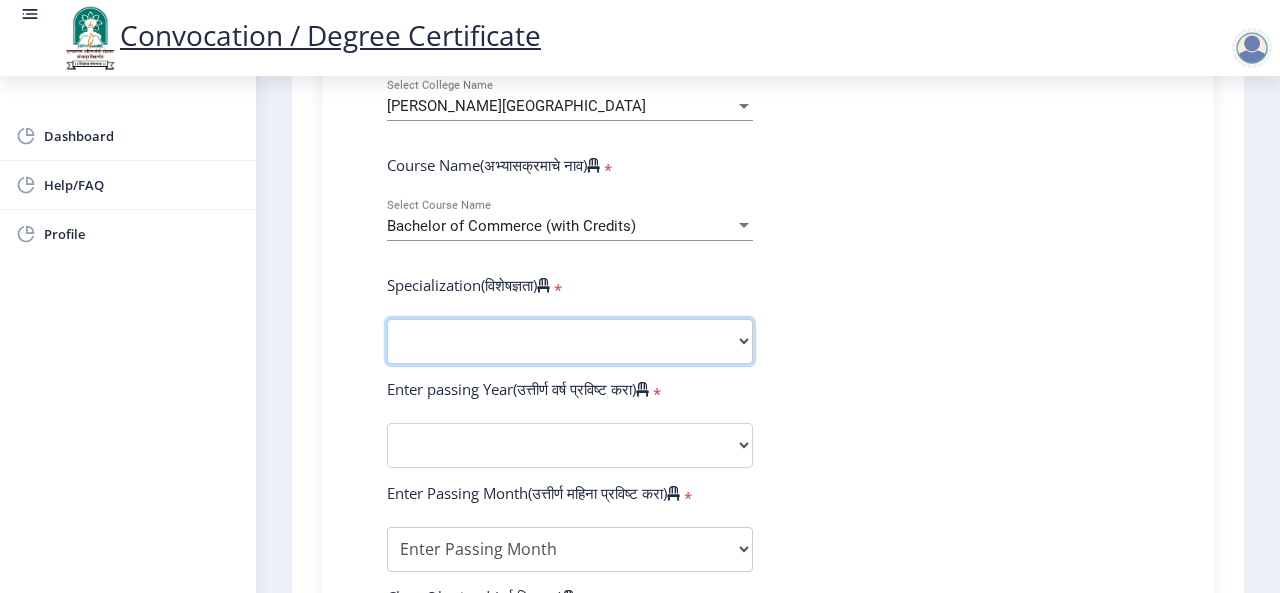 click on "Specialization Banking Advanced Accountancy Advanced Banking Advanced Cost Accounting Advanced Costing Industrial Management Insurance Advanced Insurance Advanced Statistics Other" at bounding box center (570, 341) 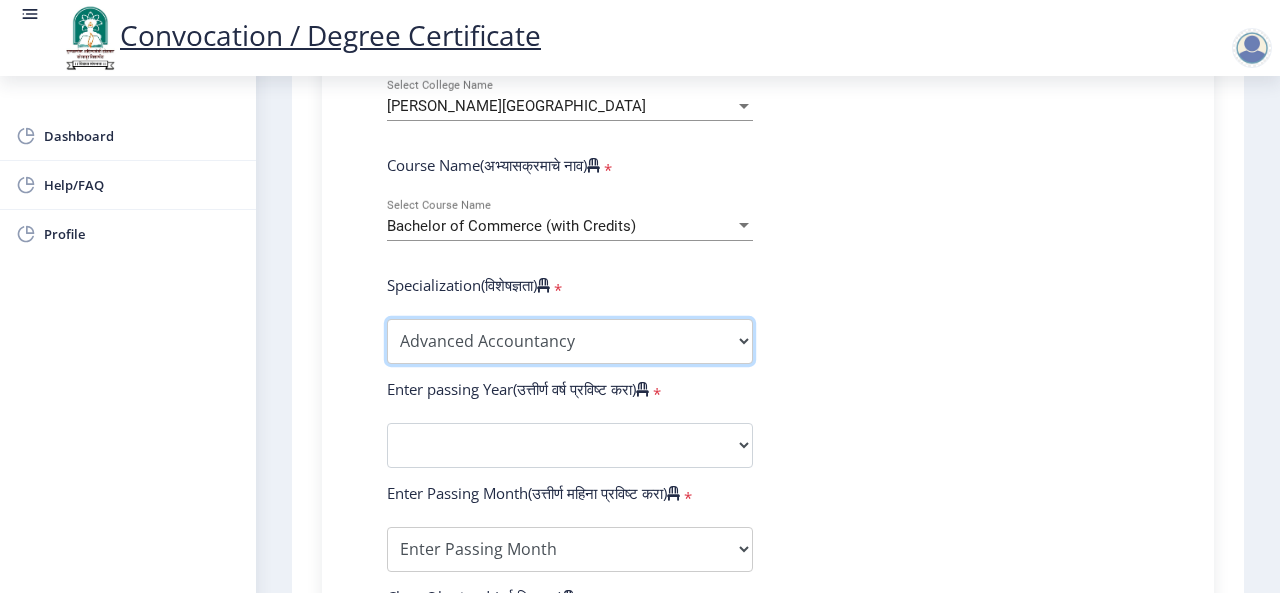 click on "Specialization Banking Advanced Accountancy Advanced Banking Advanced Cost Accounting Advanced Costing Industrial Management Insurance Advanced Insurance Advanced Statistics Other" at bounding box center (570, 341) 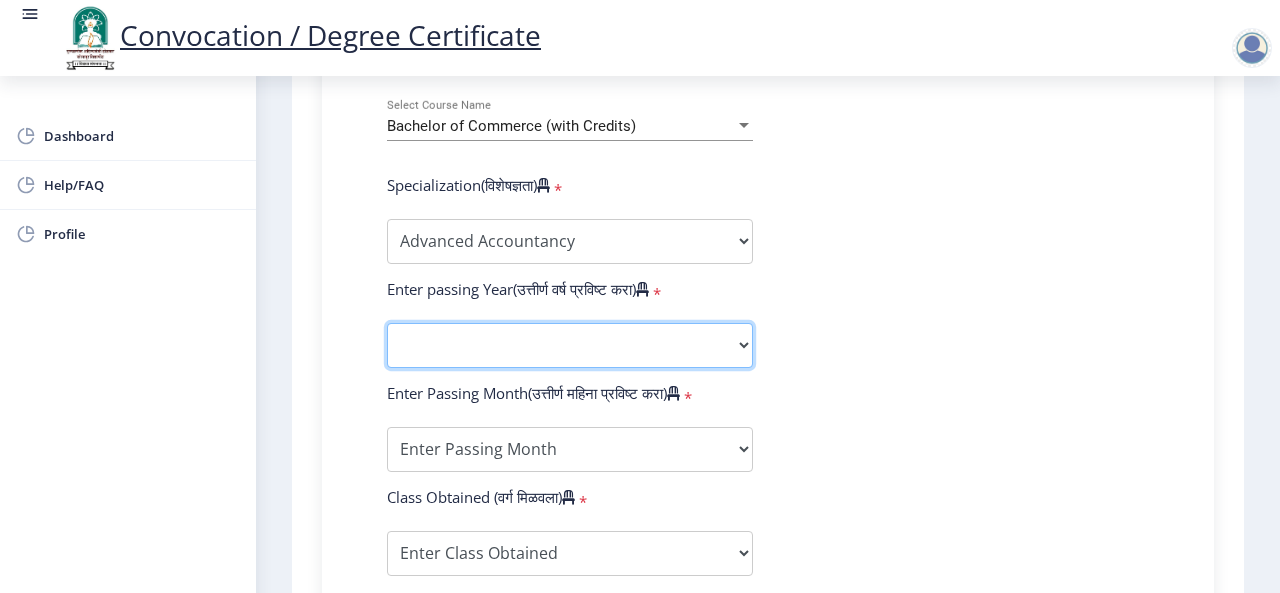 click on "2025   2024   2023   2022   2021   2020   2019   2018   2017   2016   2015   2014   2013   2012   2011   2010   2009   2008   2007   2006   2005   2004   2003   2002   2001   2000   1999   1998   1997   1996   1995   1994   1993   1992   1991   1990   1989   1988   1987   1986   1985   1984   1983   1982   1981   1980   1979   1978   1977   1976" 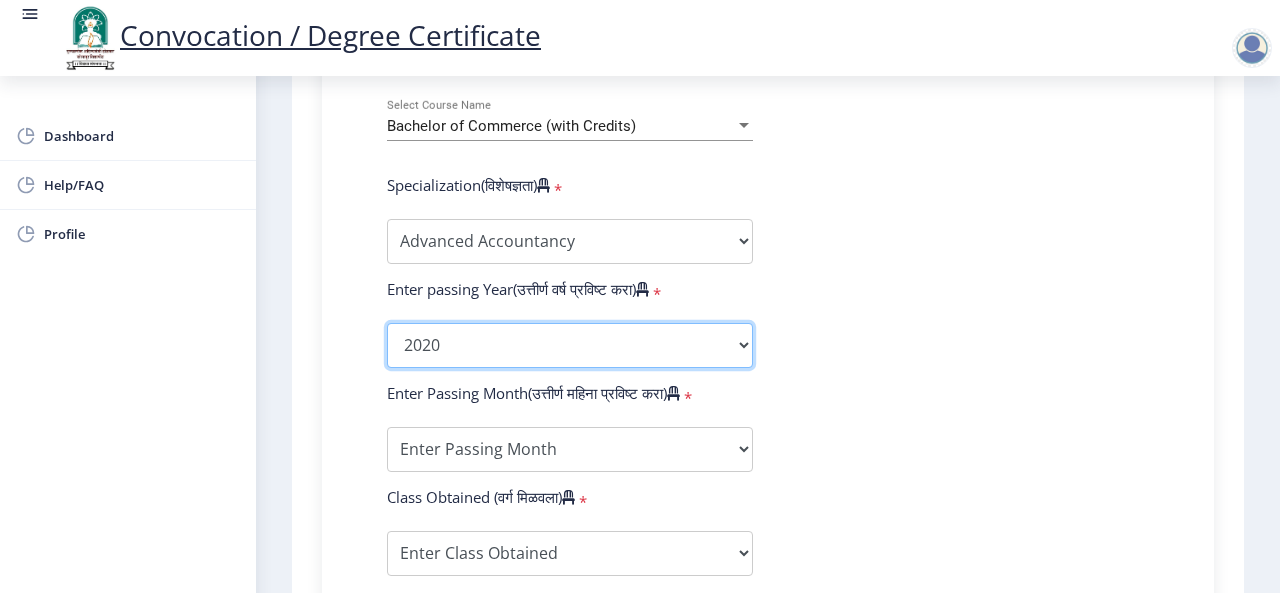 click on "2025   2024   2023   2022   2021   2020   2019   2018   2017   2016   2015   2014   2013   2012   2011   2010   2009   2008   2007   2006   2005   2004   2003   2002   2001   2000   1999   1998   1997   1996   1995   1994   1993   1992   1991   1990   1989   1988   1987   1986   1985   1984   1983   1982   1981   1980   1979   1978   1977   1976" 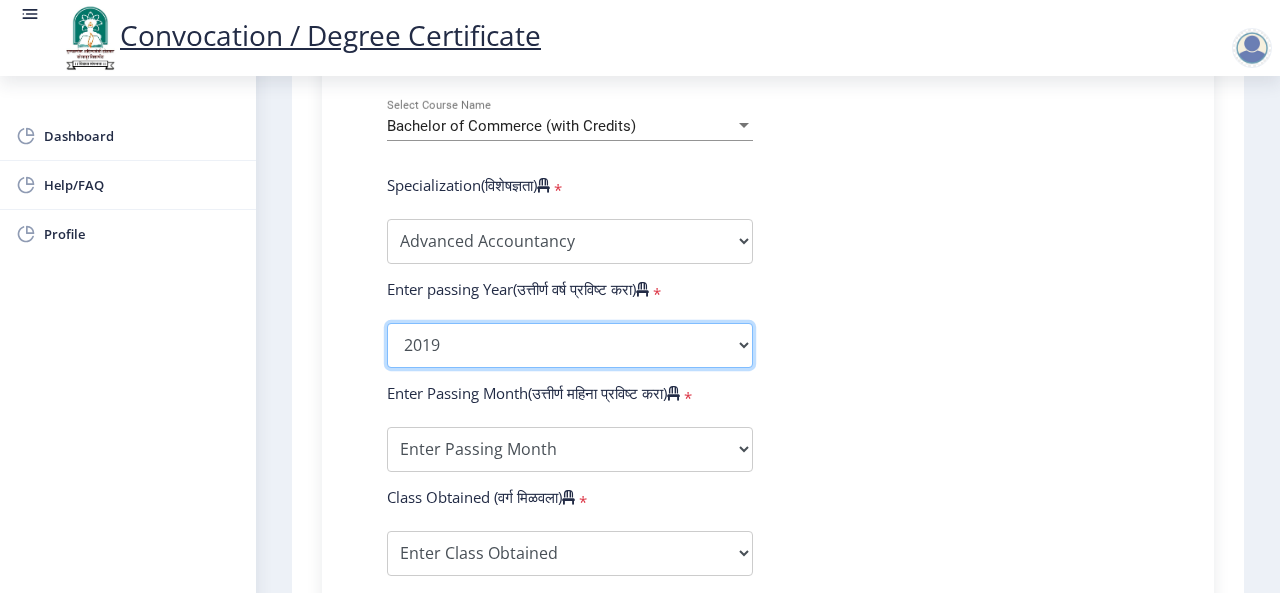 click on "2025   2024   2023   2022   2021   2020   2019   2018   2017   2016   2015   2014   2013   2012   2011   2010   2009   2008   2007   2006   2005   2004   2003   2002   2001   2000   1999   1998   1997   1996   1995   1994   1993   1992   1991   1990   1989   1988   1987   1986   1985   1984   1983   1982   1981   1980   1979   1978   1977   1976" 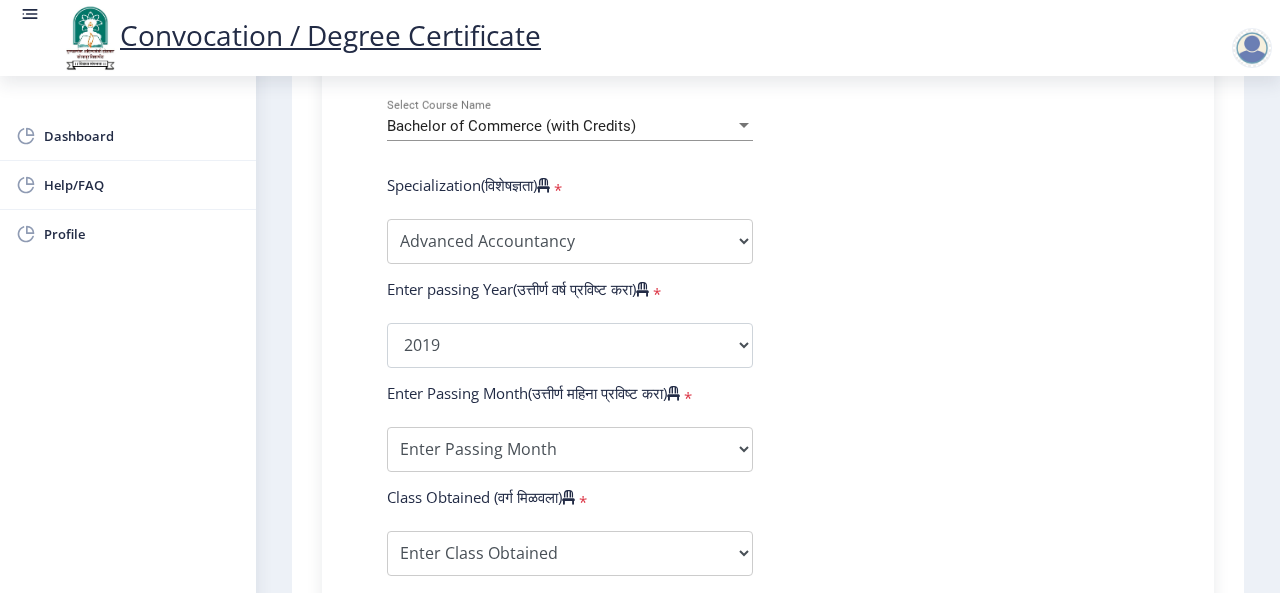 click on "Enter Your PRN Number (तुमचा पीआरएन (कायम नोंदणी क्रमांक) एंटर करा)   * Student Type (विद्यार्थी प्रकार)    * Select Student Type Regular External College Name(कॉलेजचे नाव)   * B. P. Sulakhe Commerce College Select College Name Course Name(अभ्यासक्रमाचे नाव)   * Bachelor of Commerce (with Credits) Select Course Name  Specialization(विशेषज्ञता)   * Specialization Banking Advanced Accountancy Advanced Banking Advanced Cost Accounting Advanced Costing Industrial Management Insurance Advanced Insurance Advanced Statistics Other Enter passing Year(उत्तीर्ण वर्ष प्रविष्ट करा)   *  2025   2024   2023   2022   2021   2020   2019   2018   2017   2016   2015   2014   2013   2012   2011   2010   2009   2008   2007   2006   2005   2004   2003   2002   2001   2000   1999   1998   1997   1996" 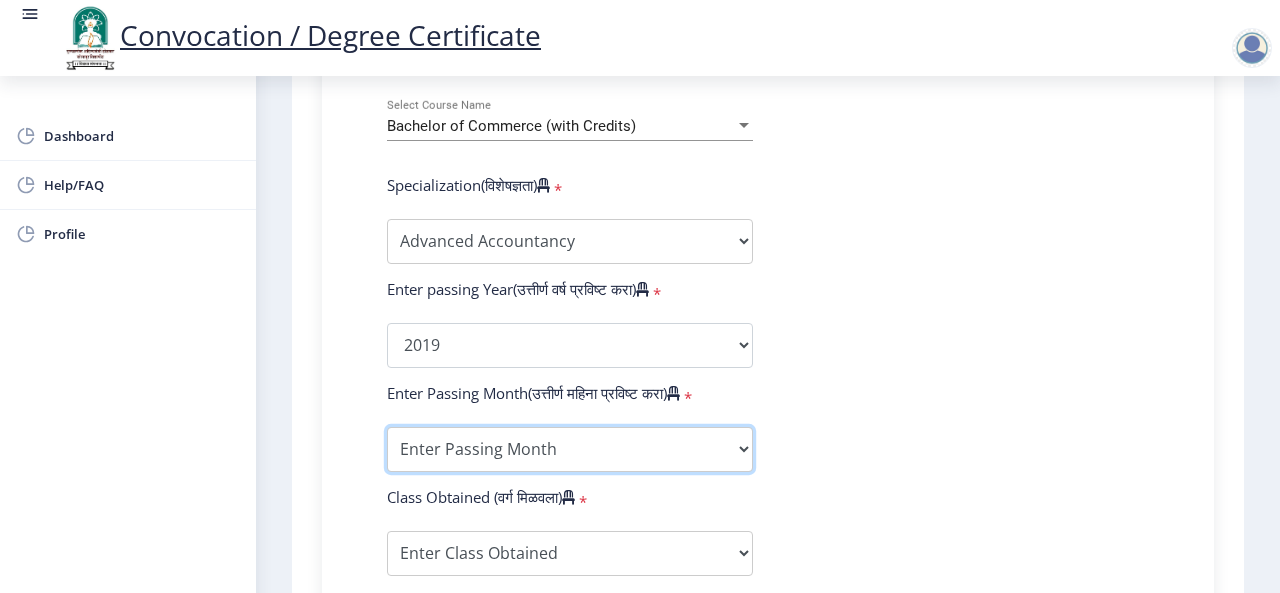 click on "Enter Passing Month March April May October November December" at bounding box center (570, 449) 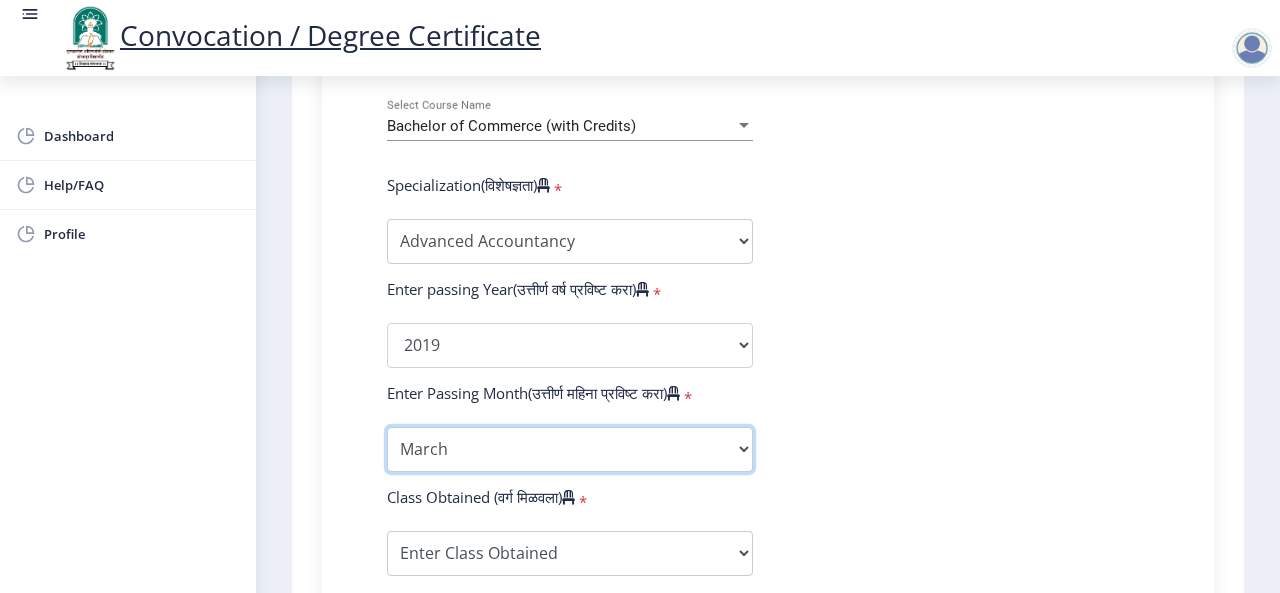 click on "Enter Passing Month March April May October November December" at bounding box center [570, 449] 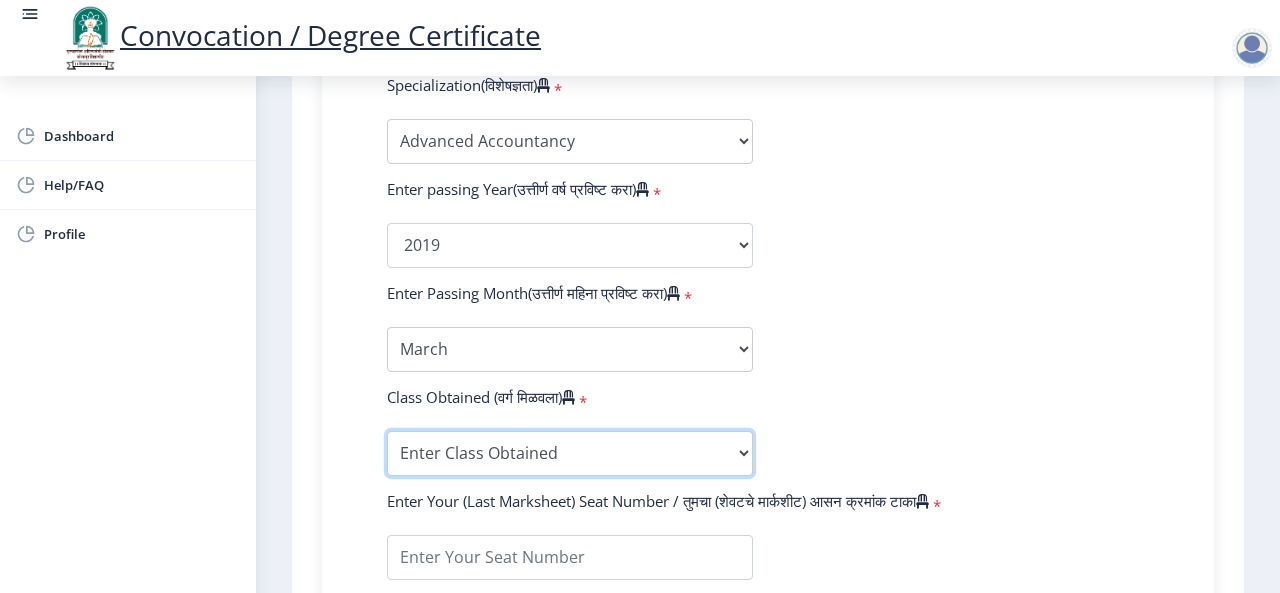 click on "Enter Class Obtained FIRST CLASS WITH DISTINCTION FIRST CLASS HIGHER SECOND CLASS SECOND CLASS PASS CLASS Grade O Grade A+ Grade A Grade B+ Grade B Grade C+ Grade C Grade D Grade E" at bounding box center [570, 453] 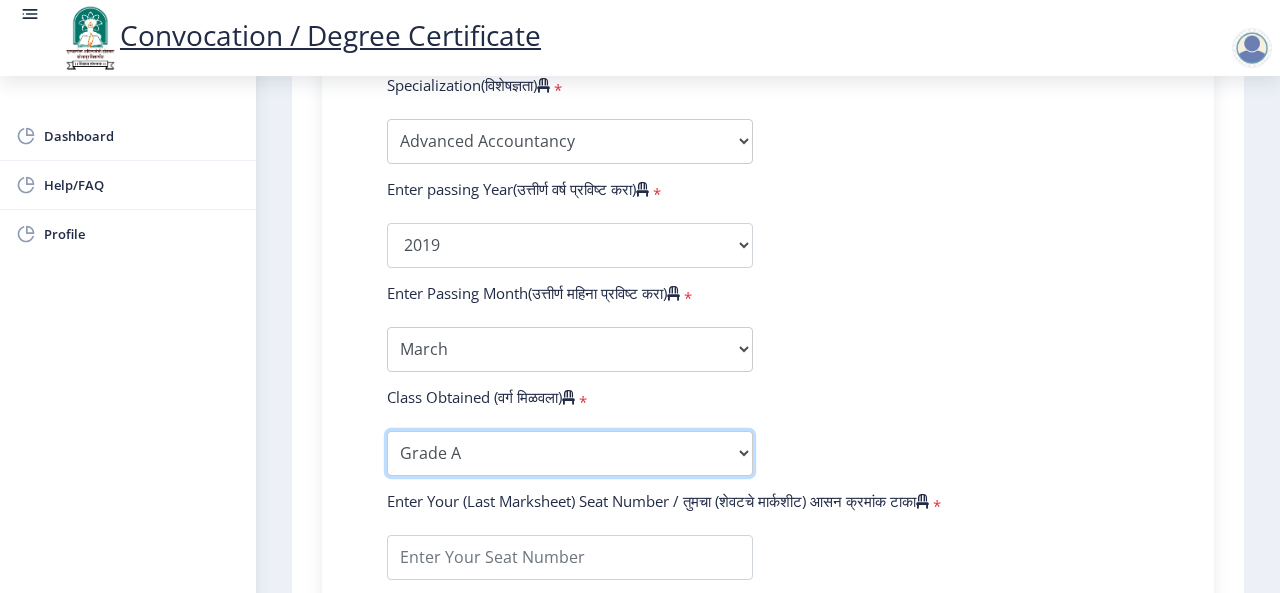 click on "Enter Class Obtained FIRST CLASS WITH DISTINCTION FIRST CLASS HIGHER SECOND CLASS SECOND CLASS PASS CLASS Grade O Grade A+ Grade A Grade B+ Grade B Grade C+ Grade C Grade D Grade E" at bounding box center (570, 453) 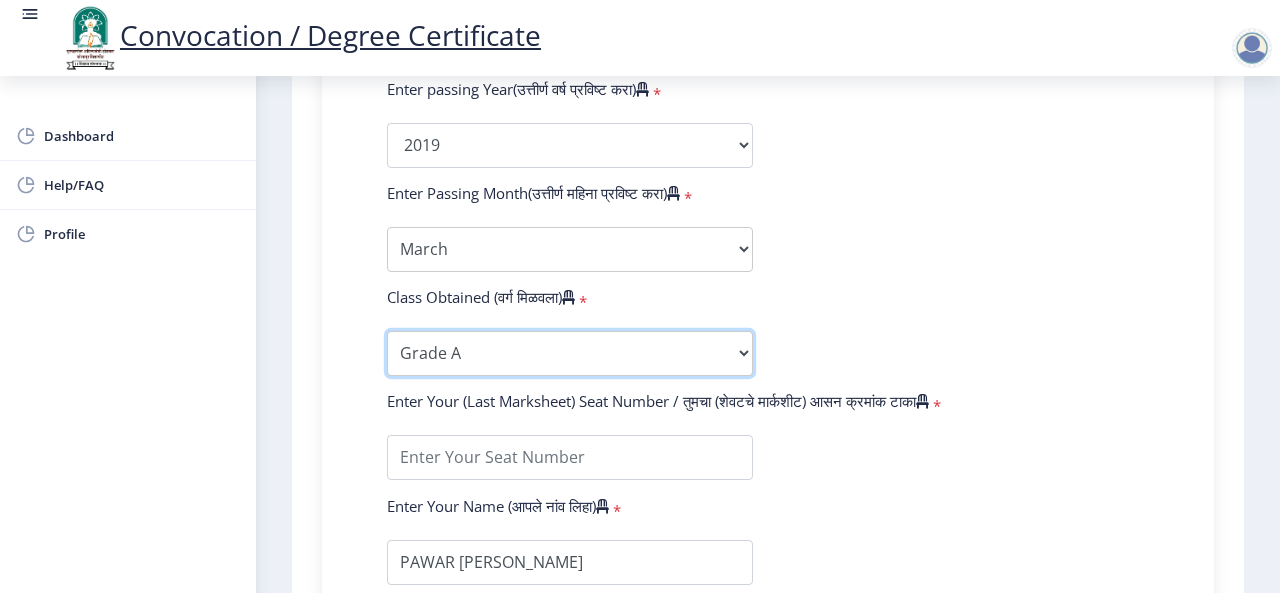 scroll, scrollTop: 1200, scrollLeft: 0, axis: vertical 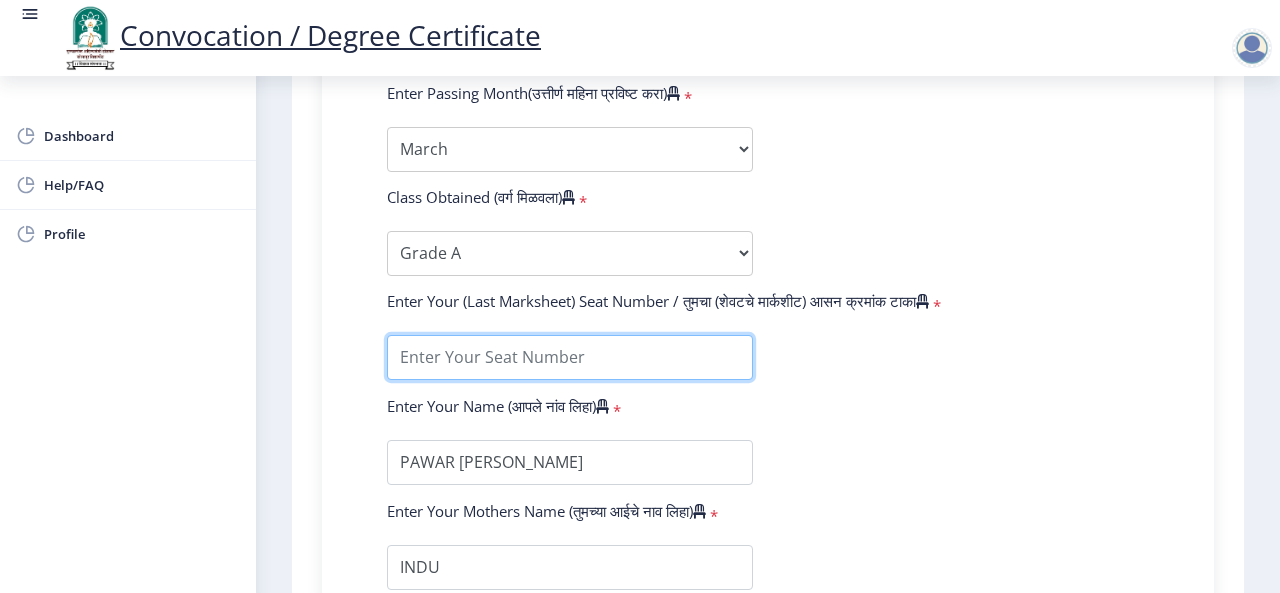click at bounding box center [570, 357] 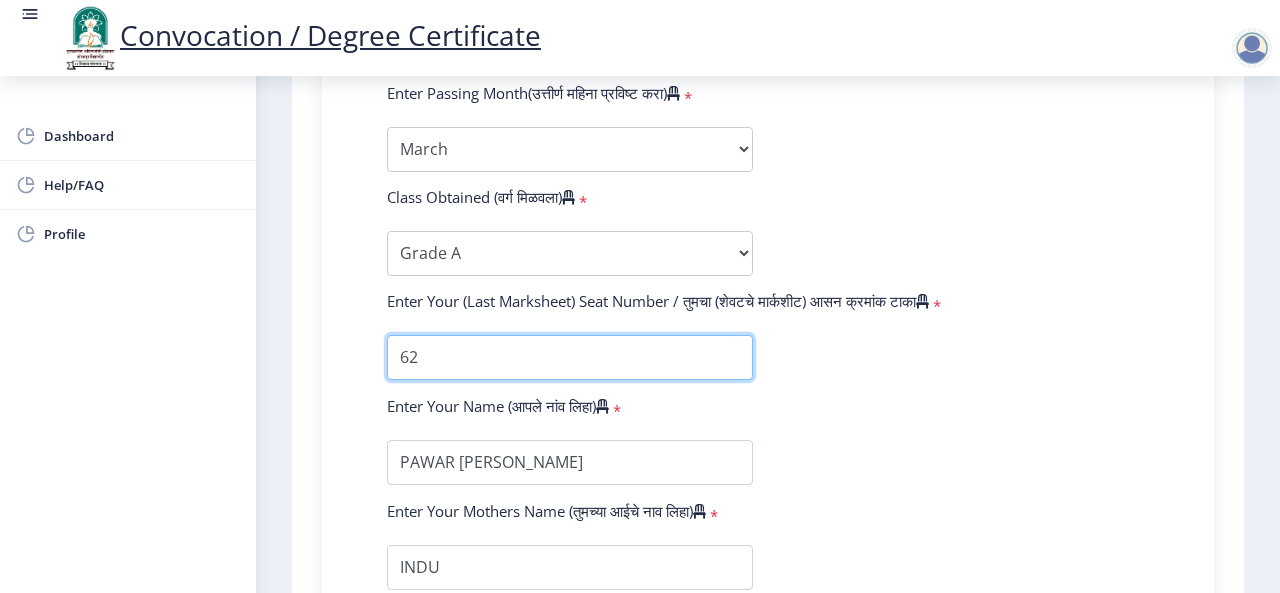 type on "6" 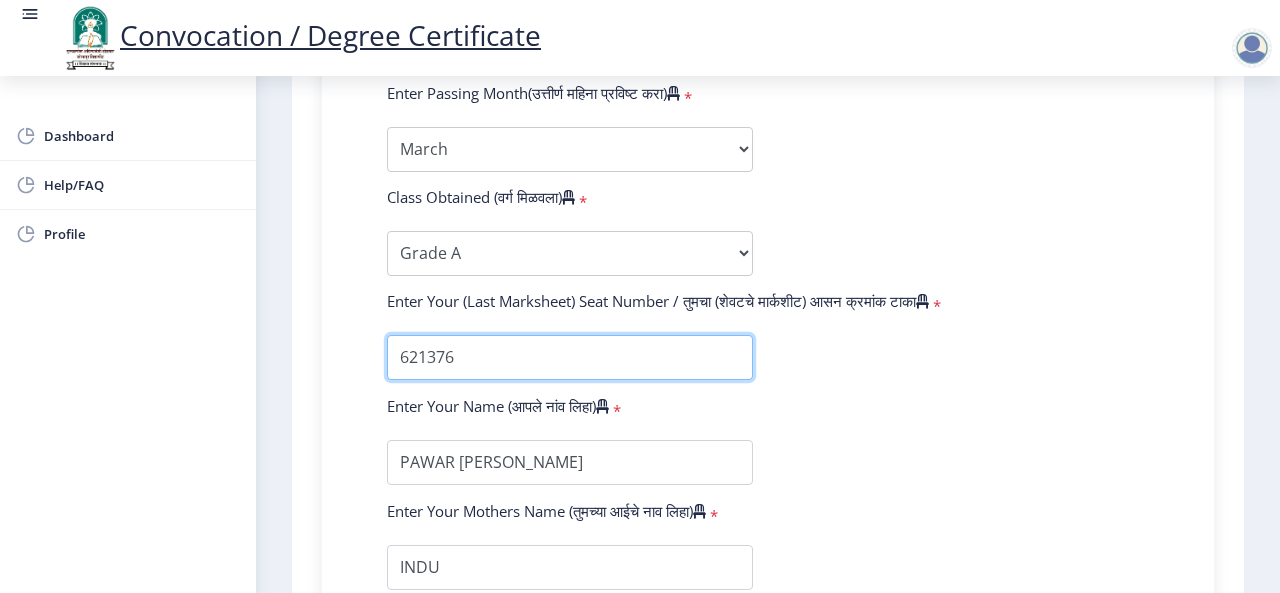 scroll, scrollTop: 1400, scrollLeft: 0, axis: vertical 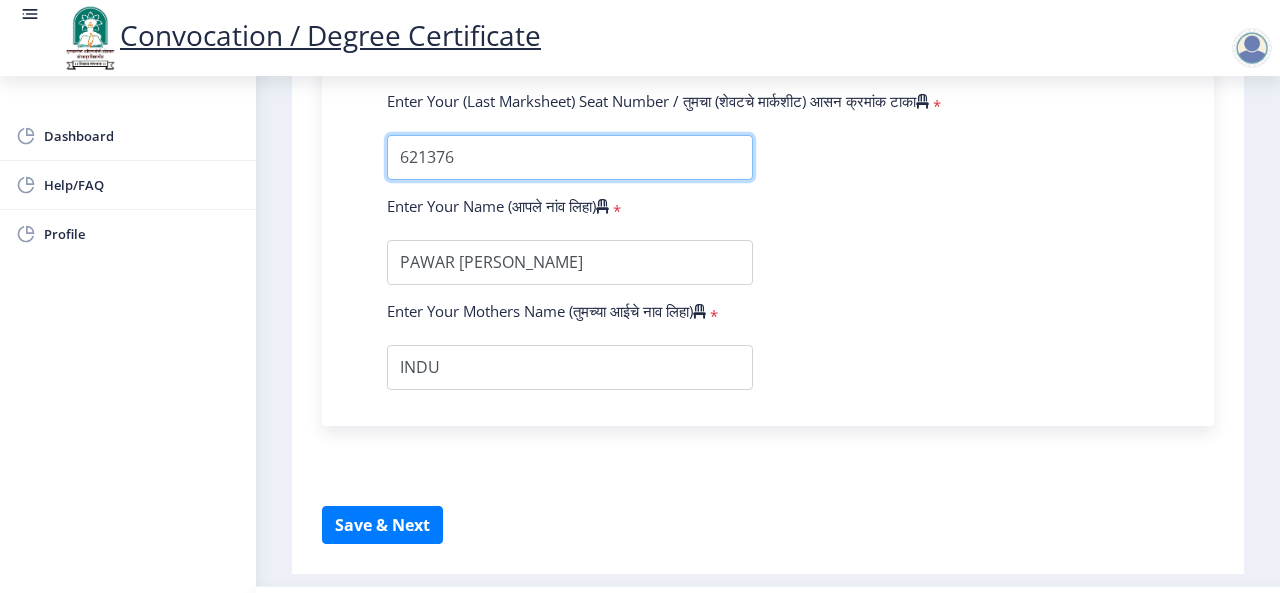 type on "621376" 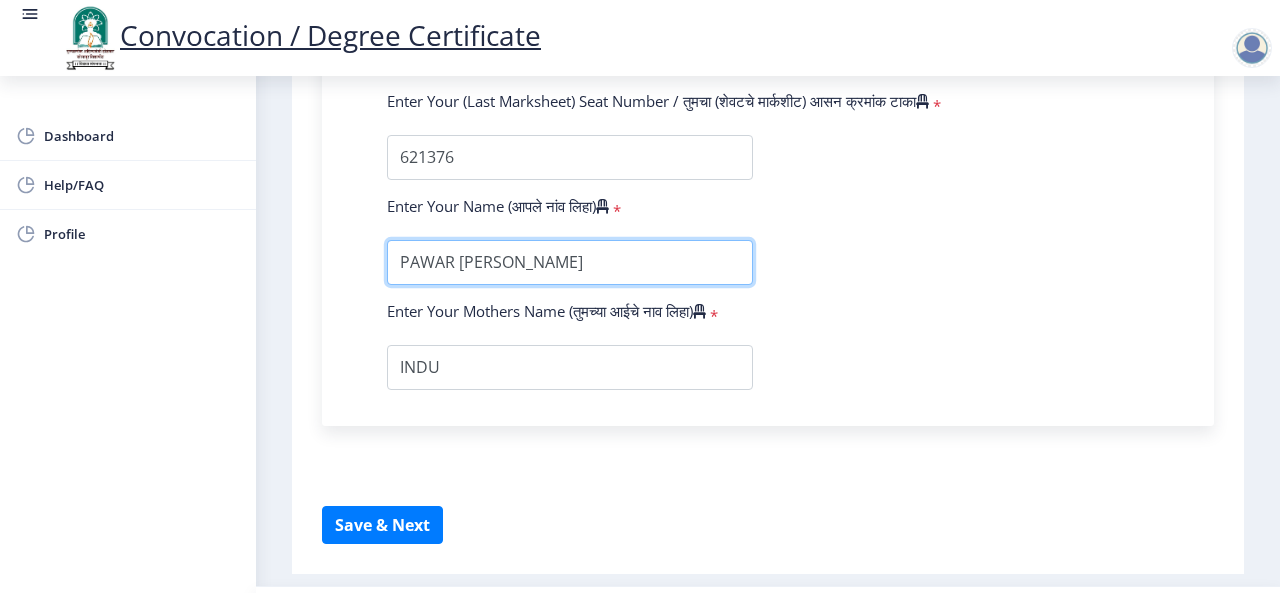 click at bounding box center (570, 262) 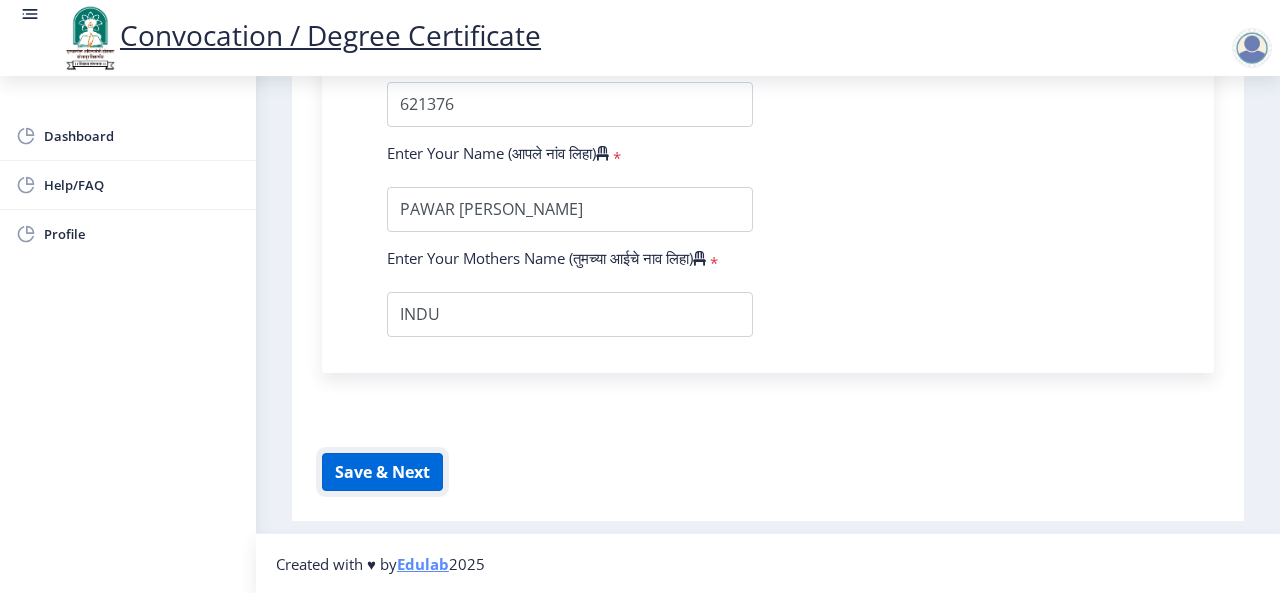 click on "Save & Next" 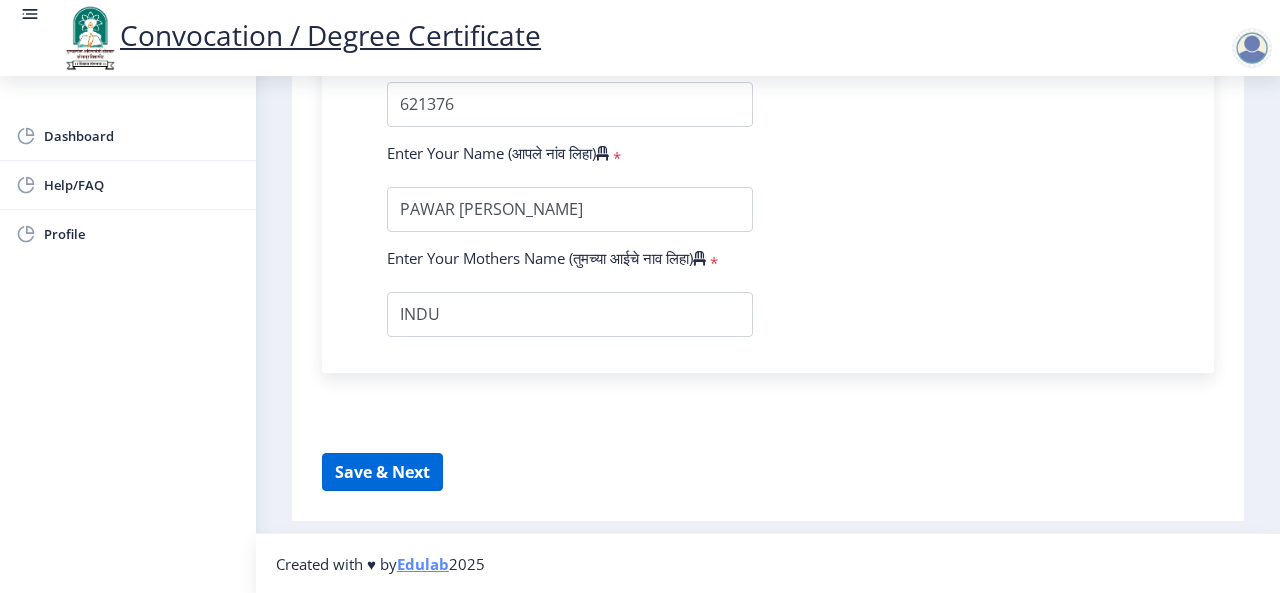 select 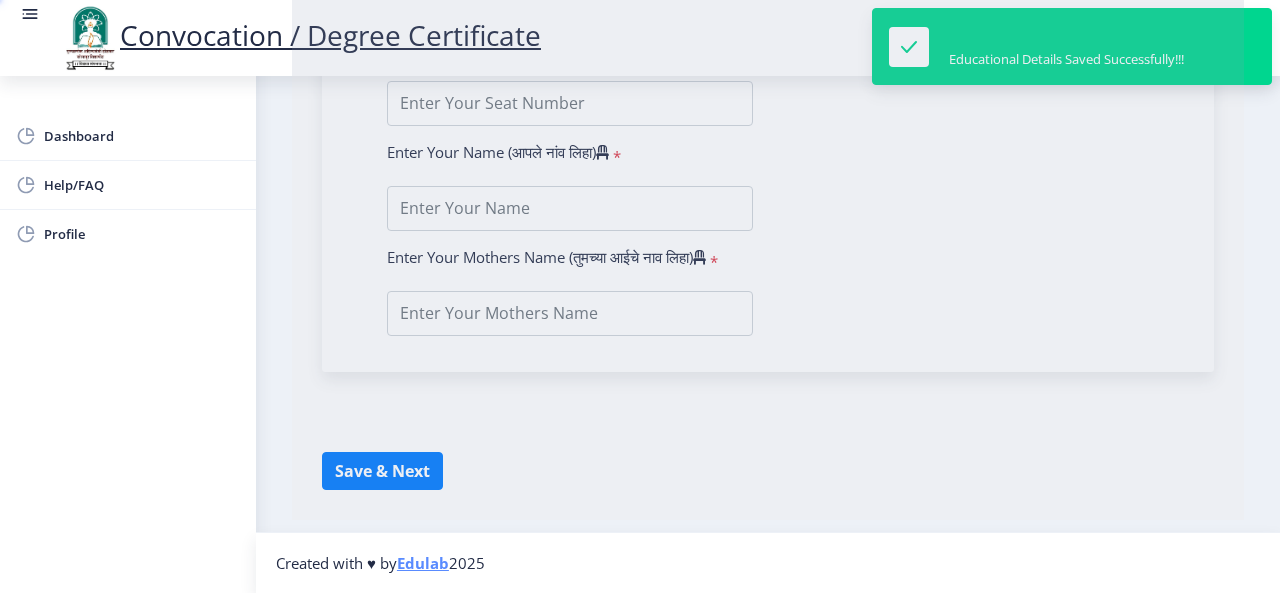 type on "PAWAR TATYA MUKUND" 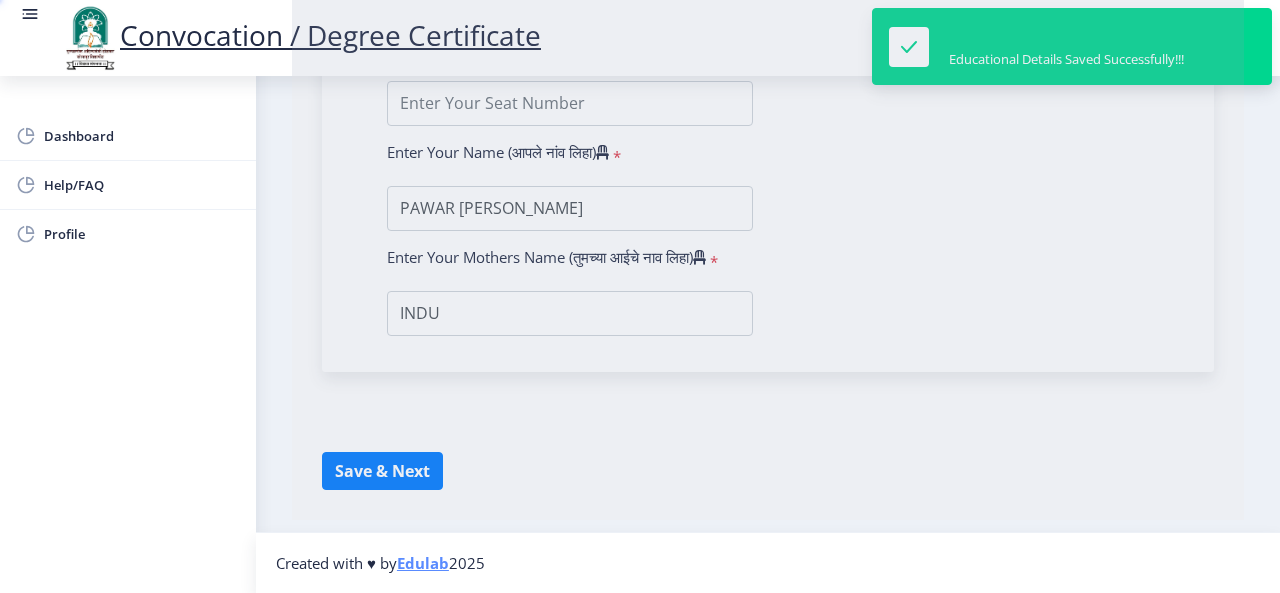 scroll, scrollTop: 0, scrollLeft: 0, axis: both 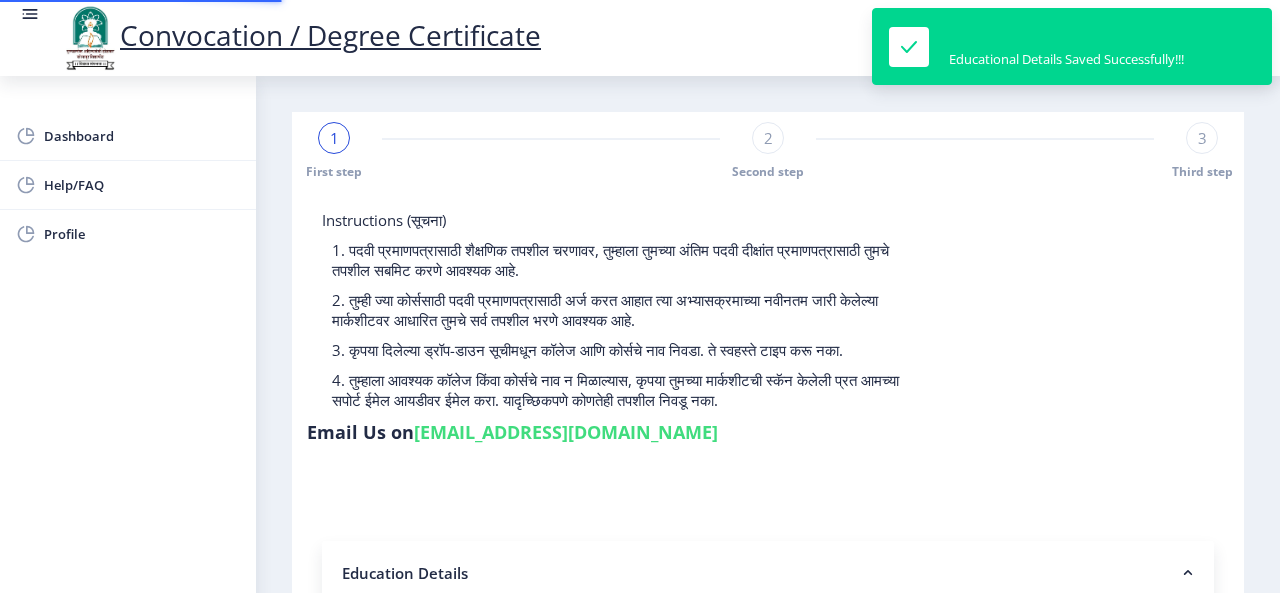 type on "2016032500006126" 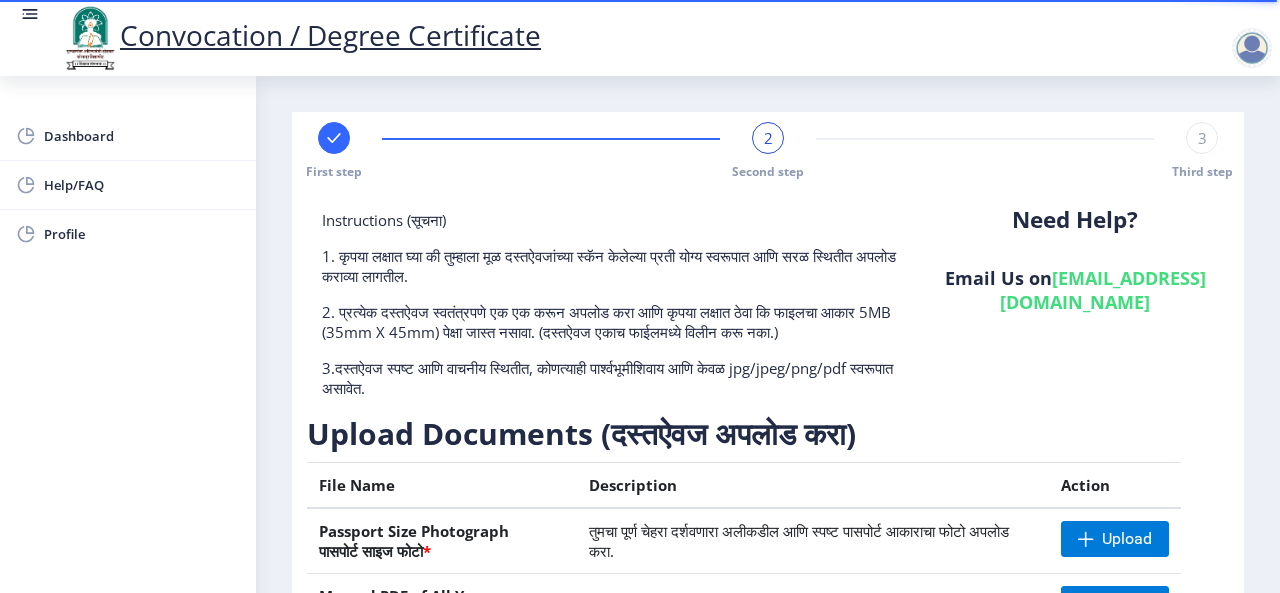 scroll, scrollTop: 200, scrollLeft: 0, axis: vertical 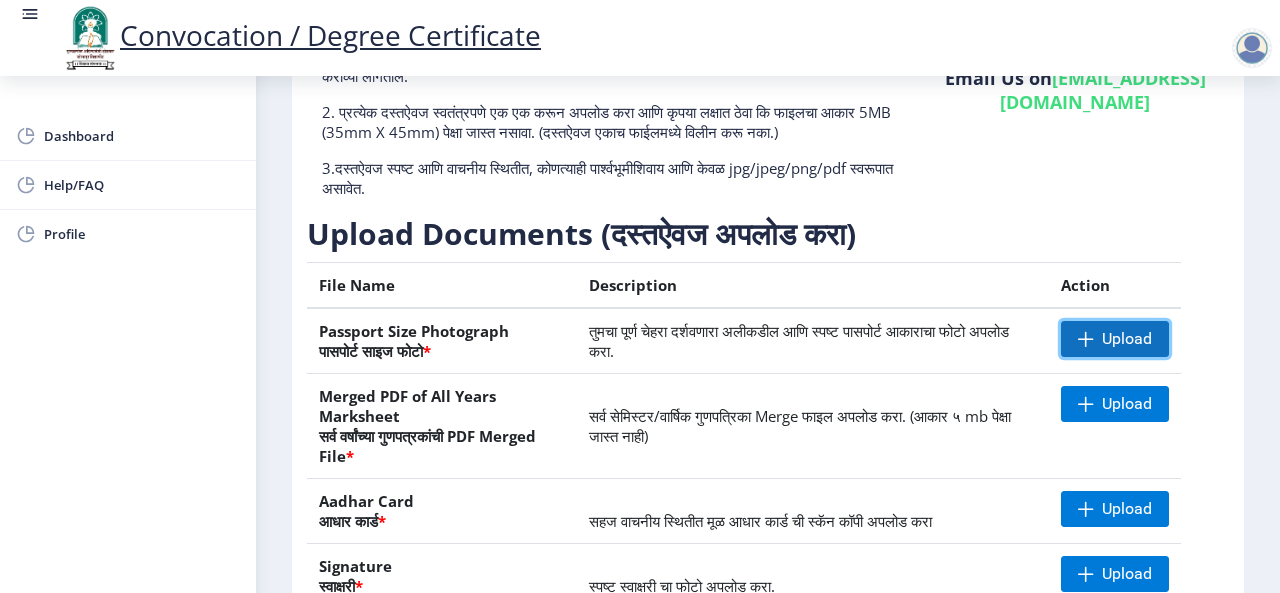 click on "Upload" 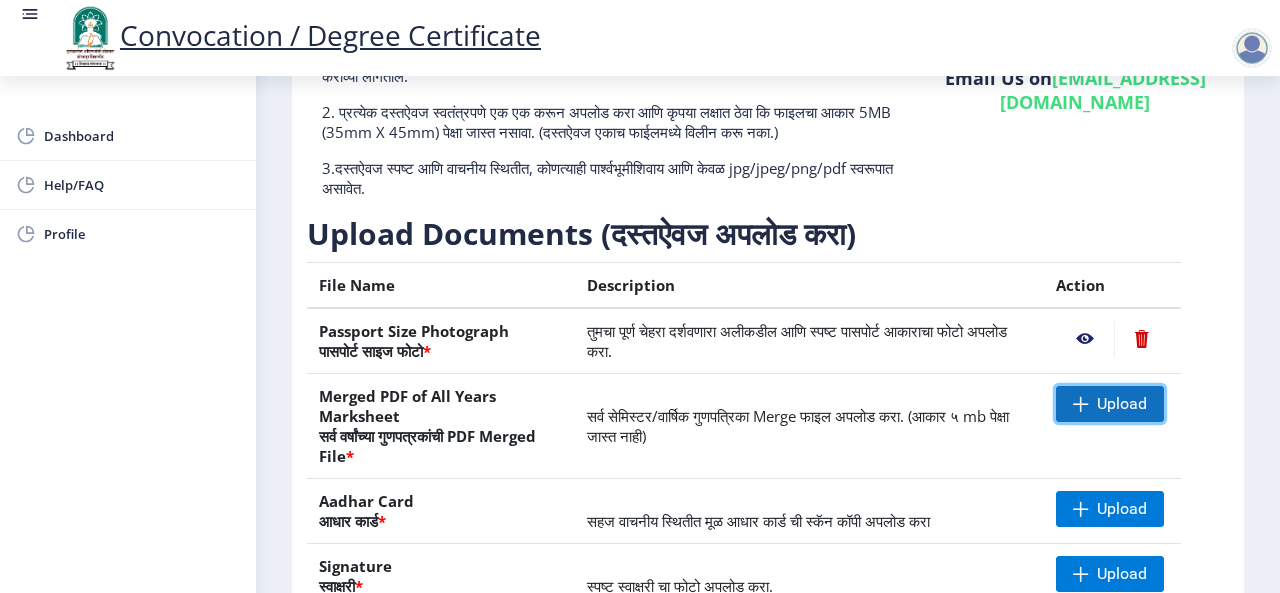 click on "Upload" 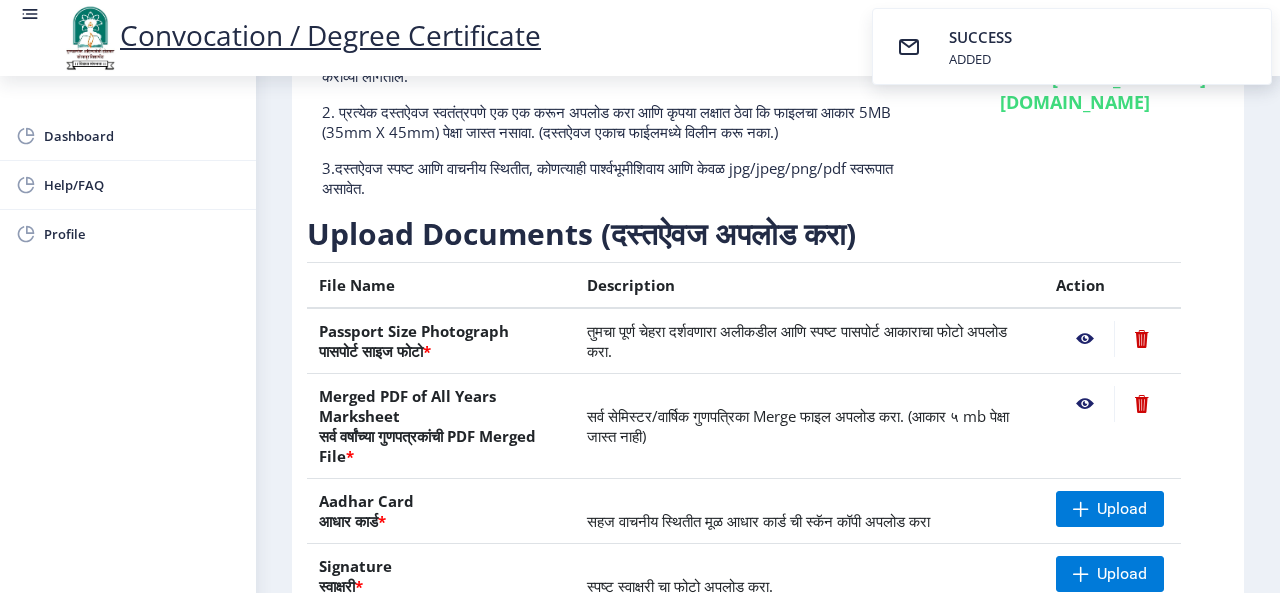 scroll, scrollTop: 400, scrollLeft: 0, axis: vertical 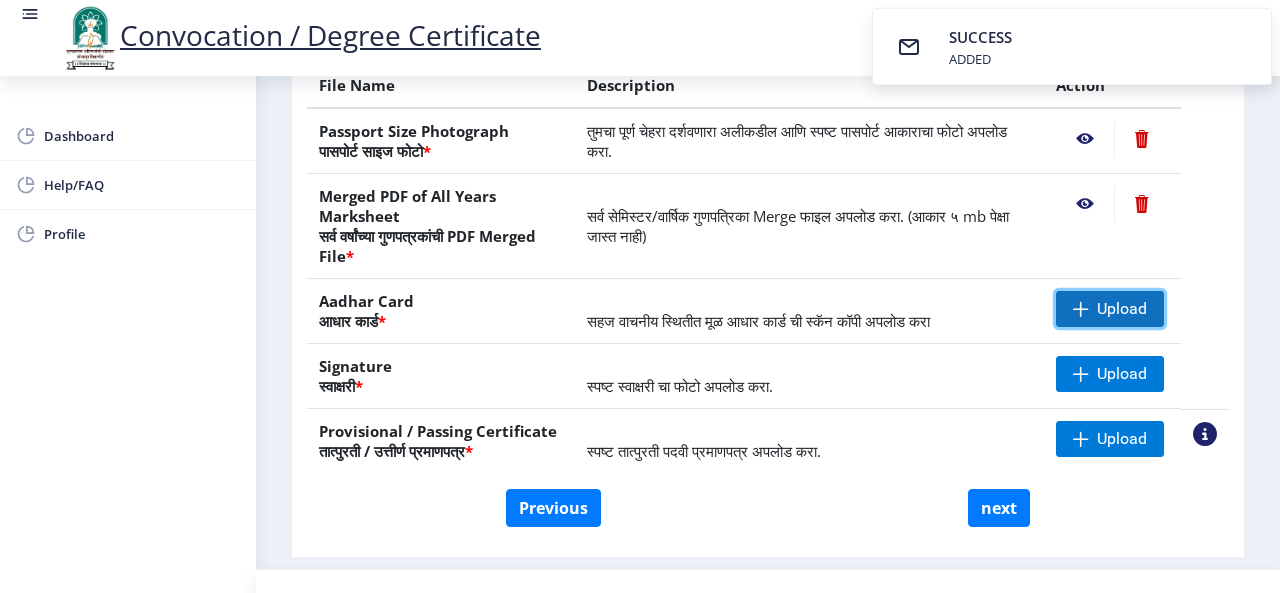 click on "Upload" 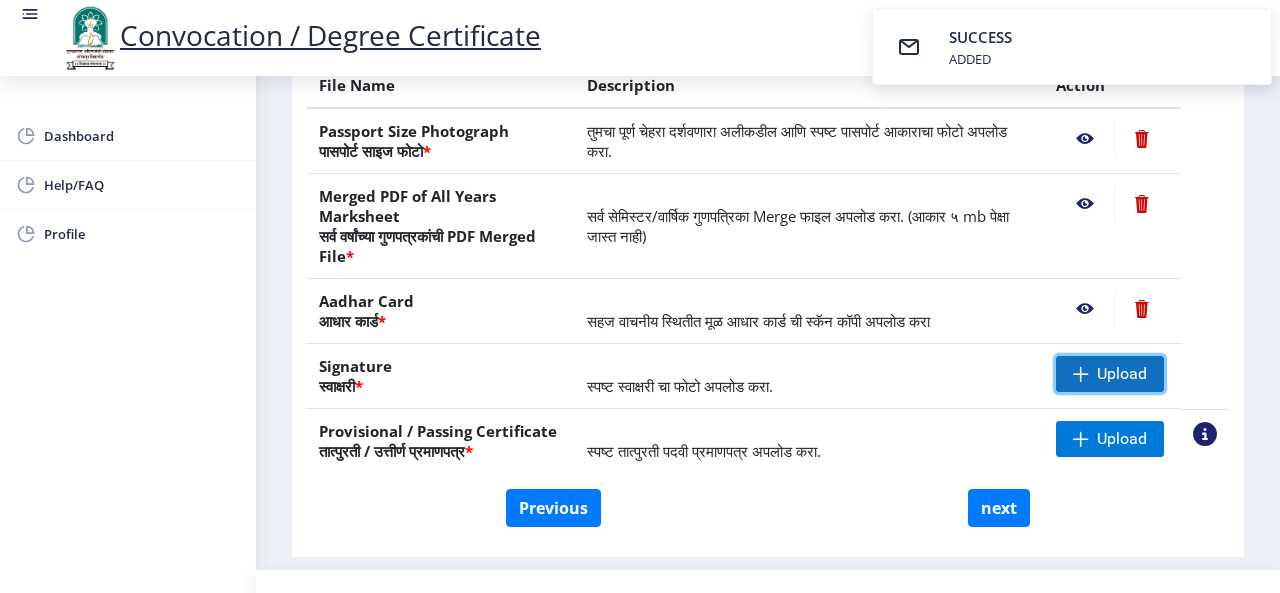 click 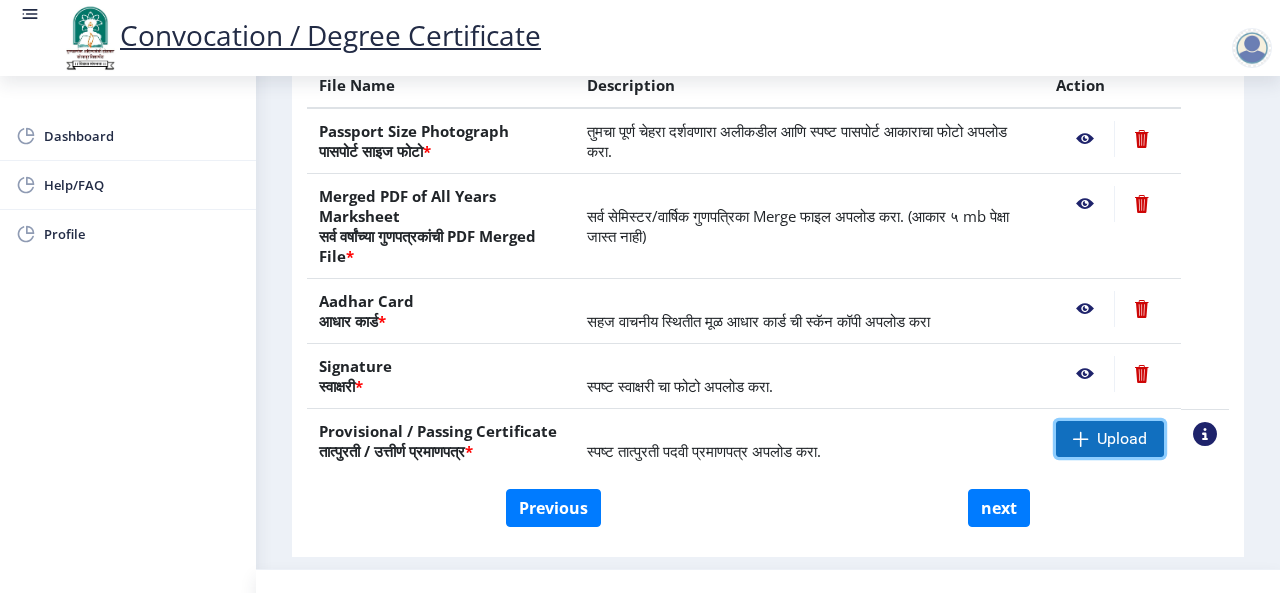 click on "Upload" 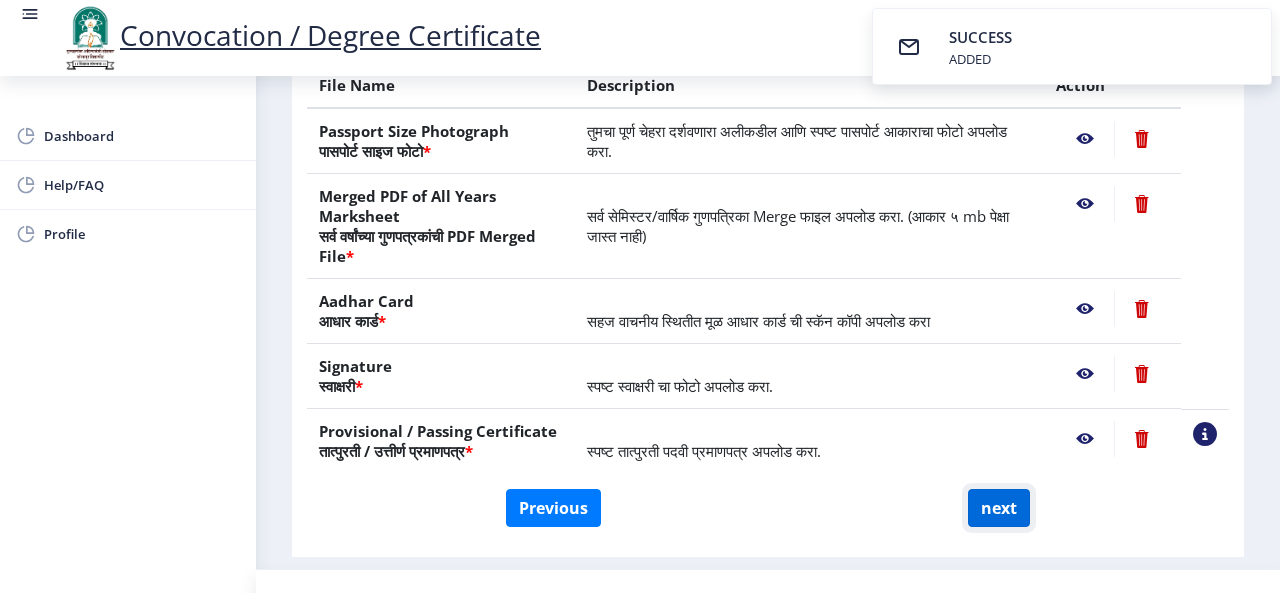click on "next" 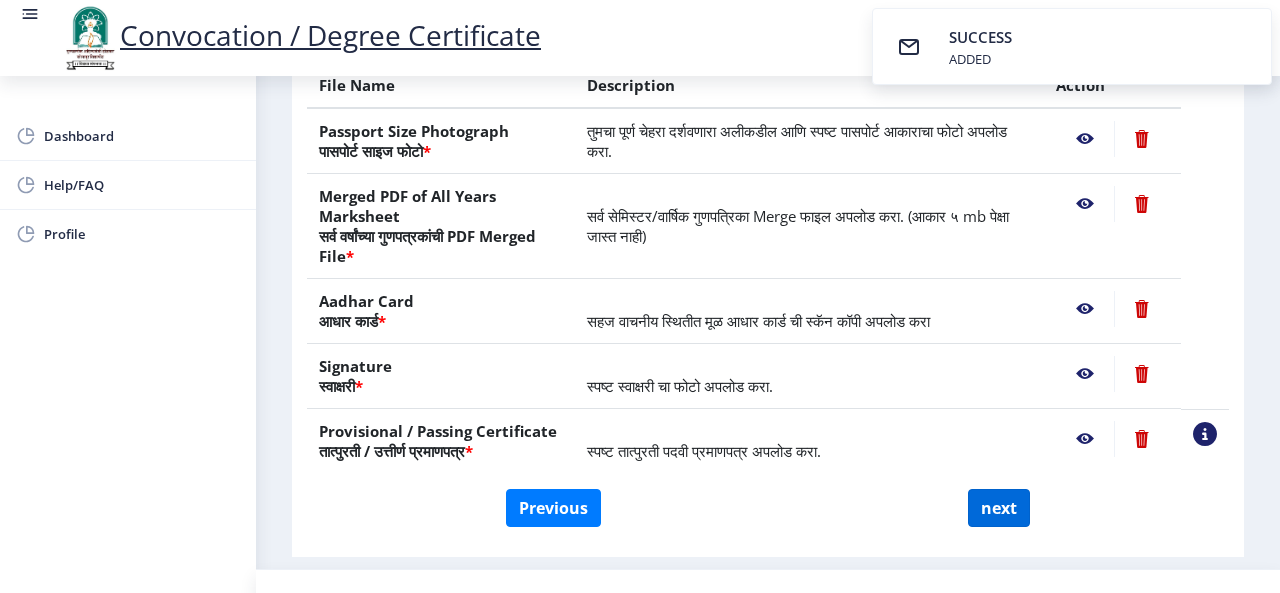 select 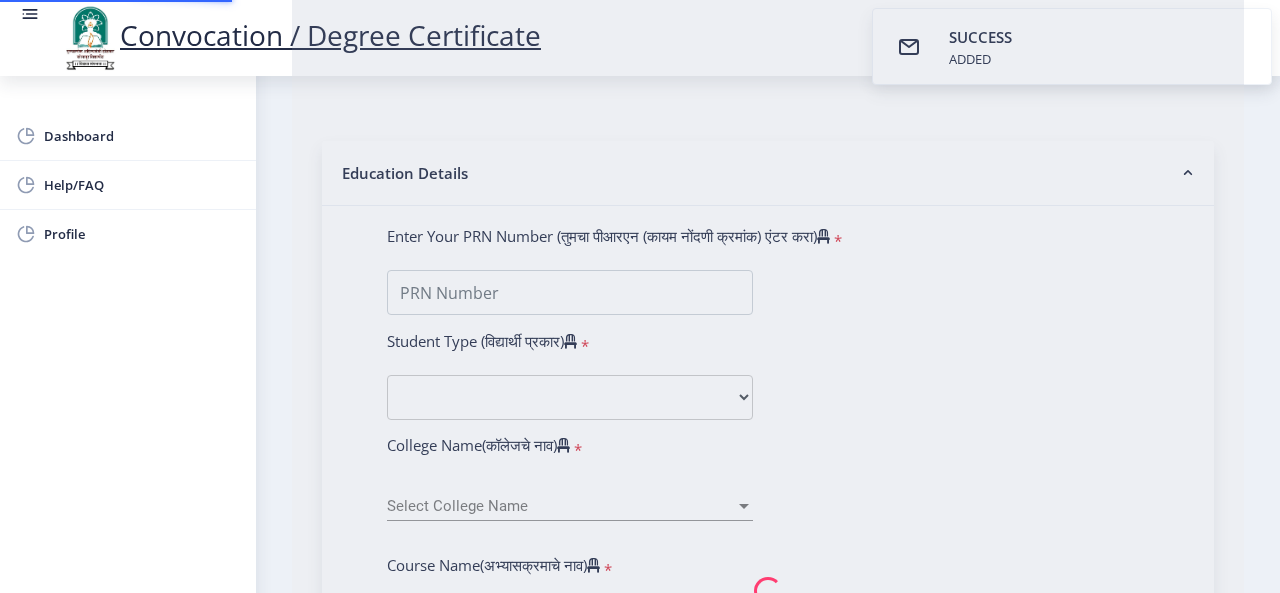 scroll, scrollTop: 0, scrollLeft: 0, axis: both 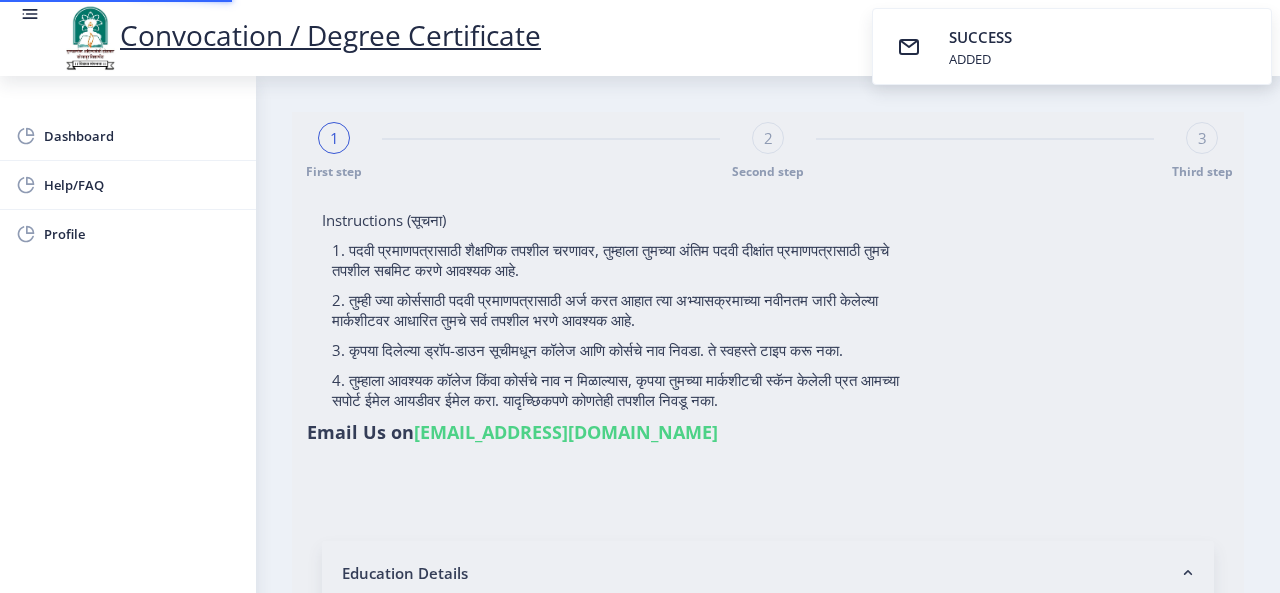 select 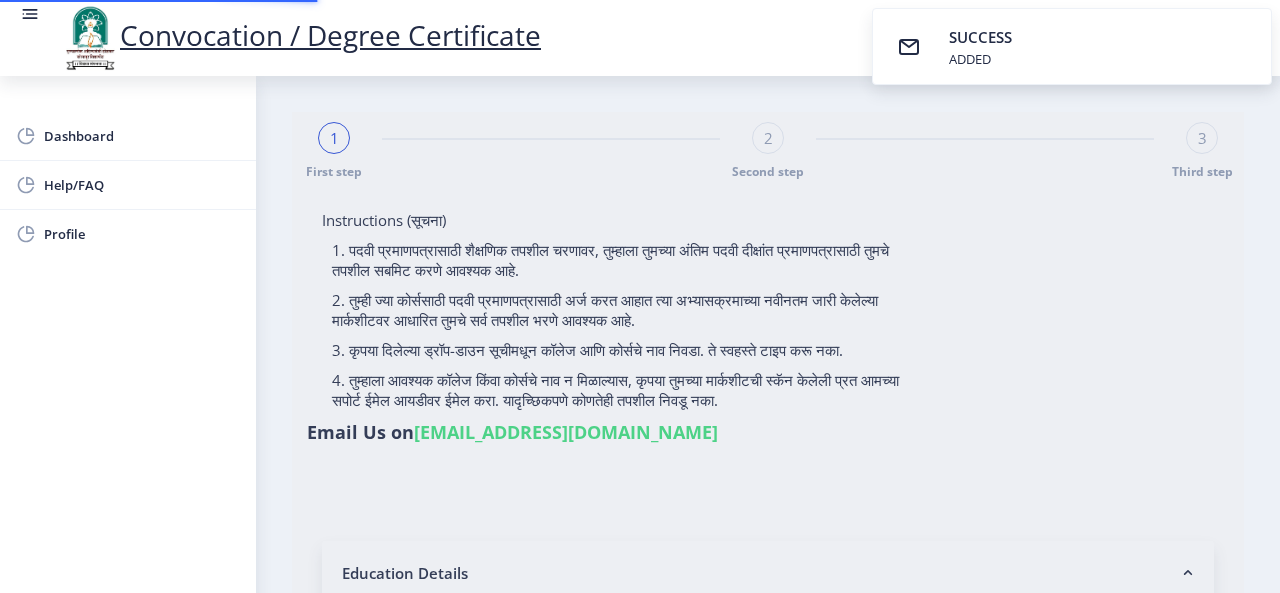 type on "2016032500006126" 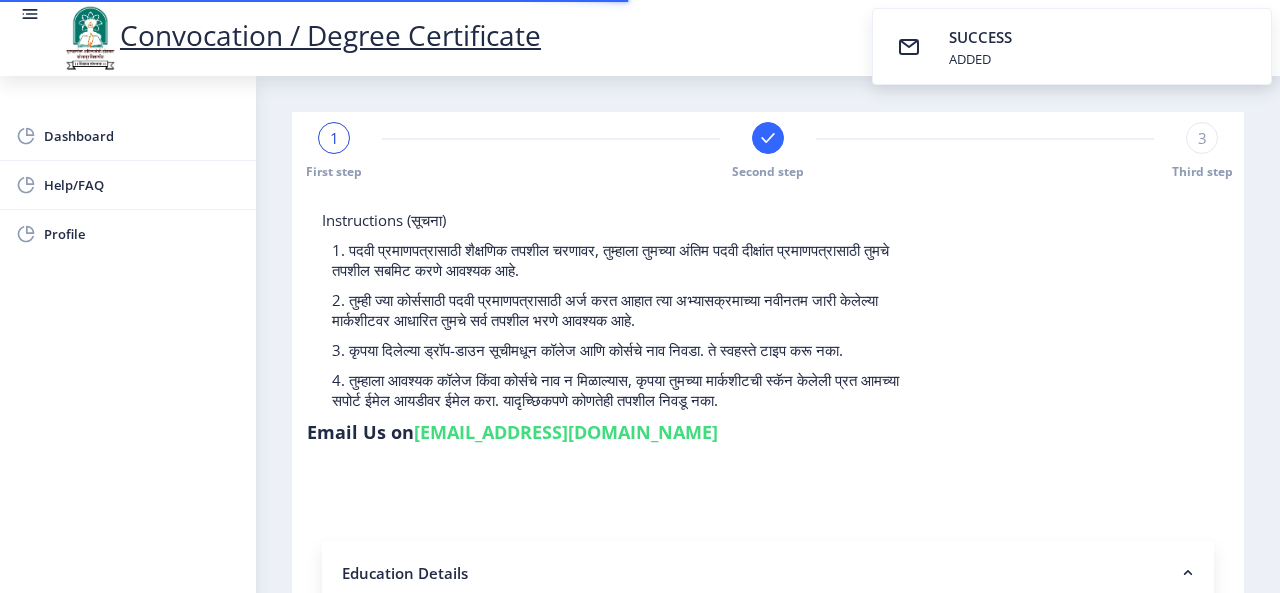 select 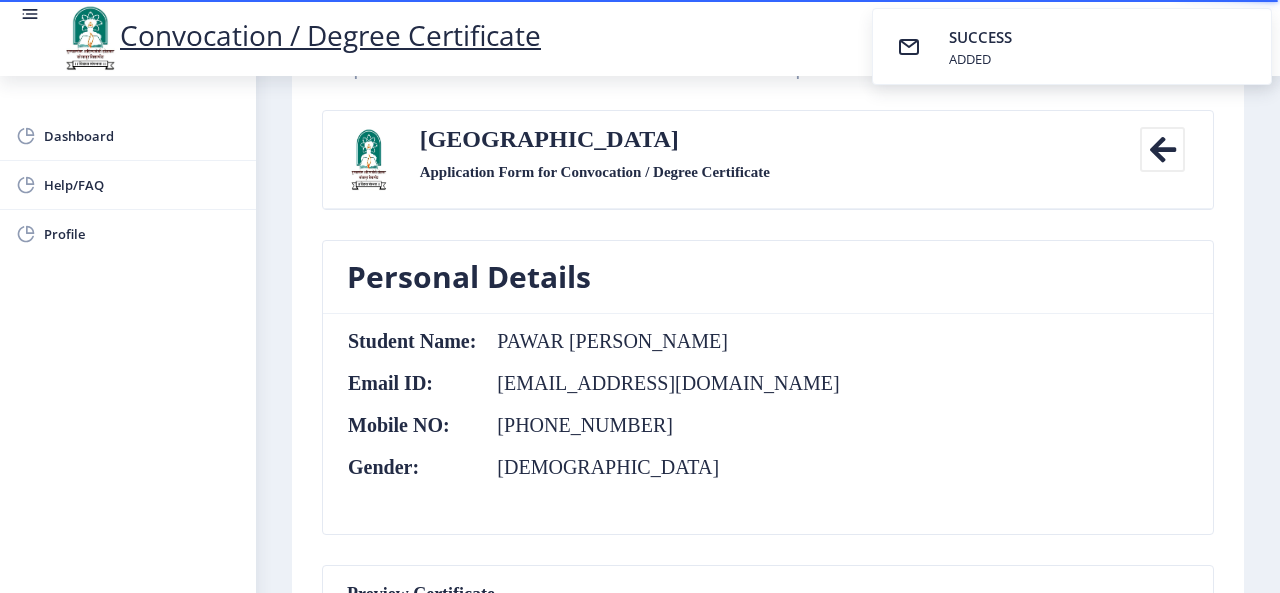 scroll, scrollTop: 0, scrollLeft: 0, axis: both 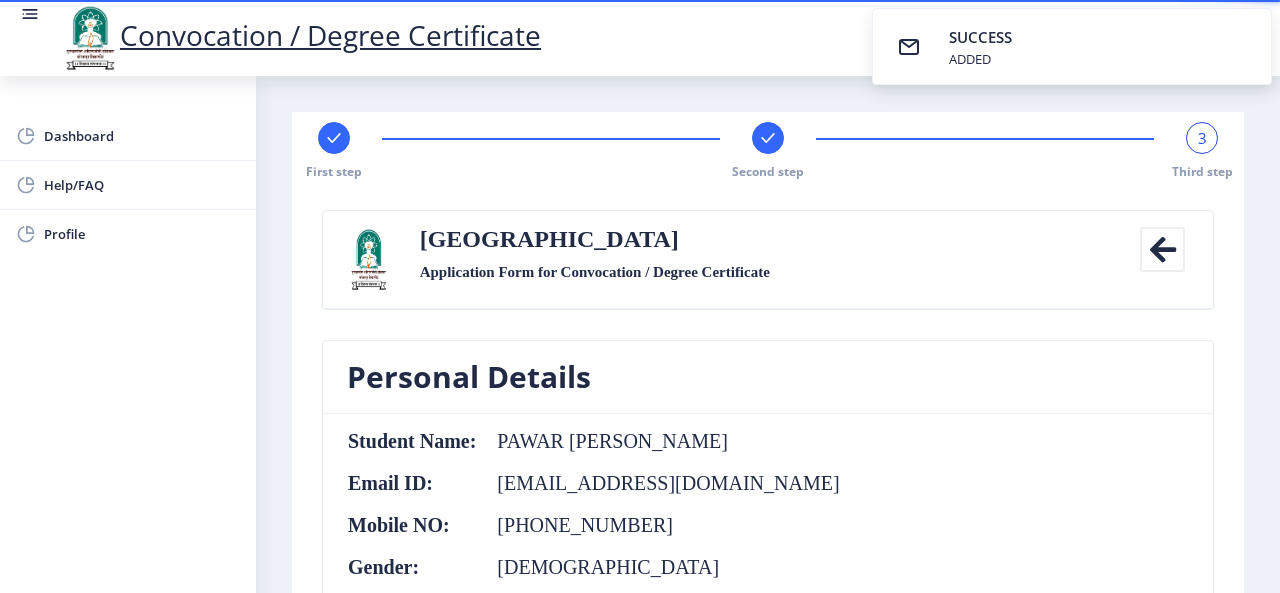 click 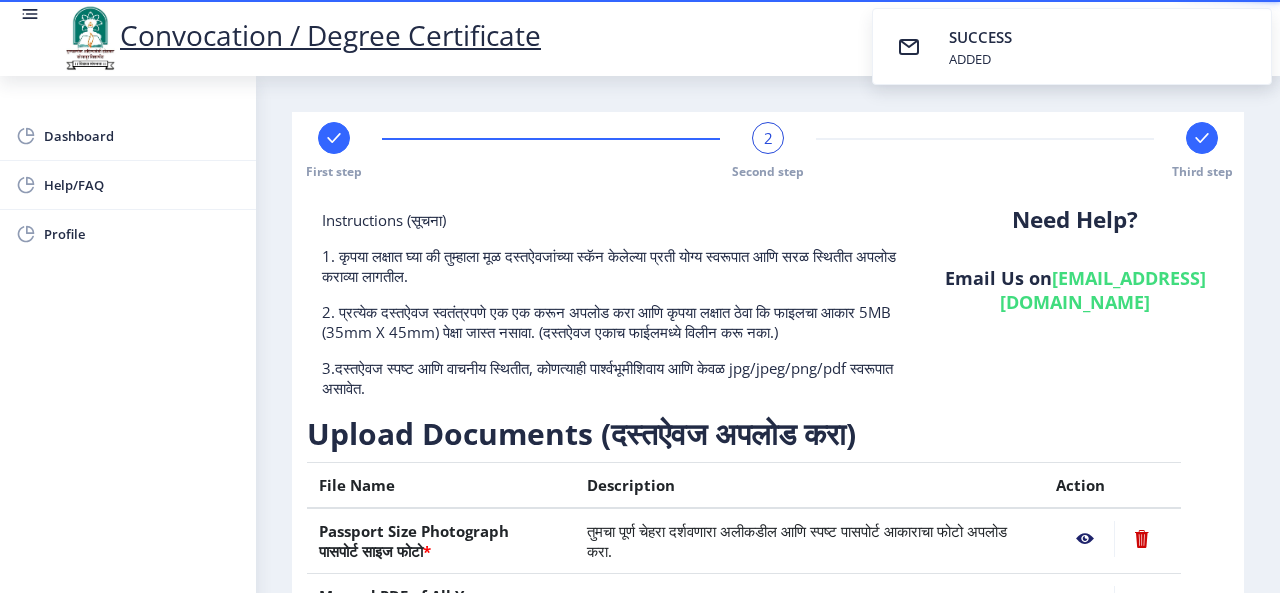 click 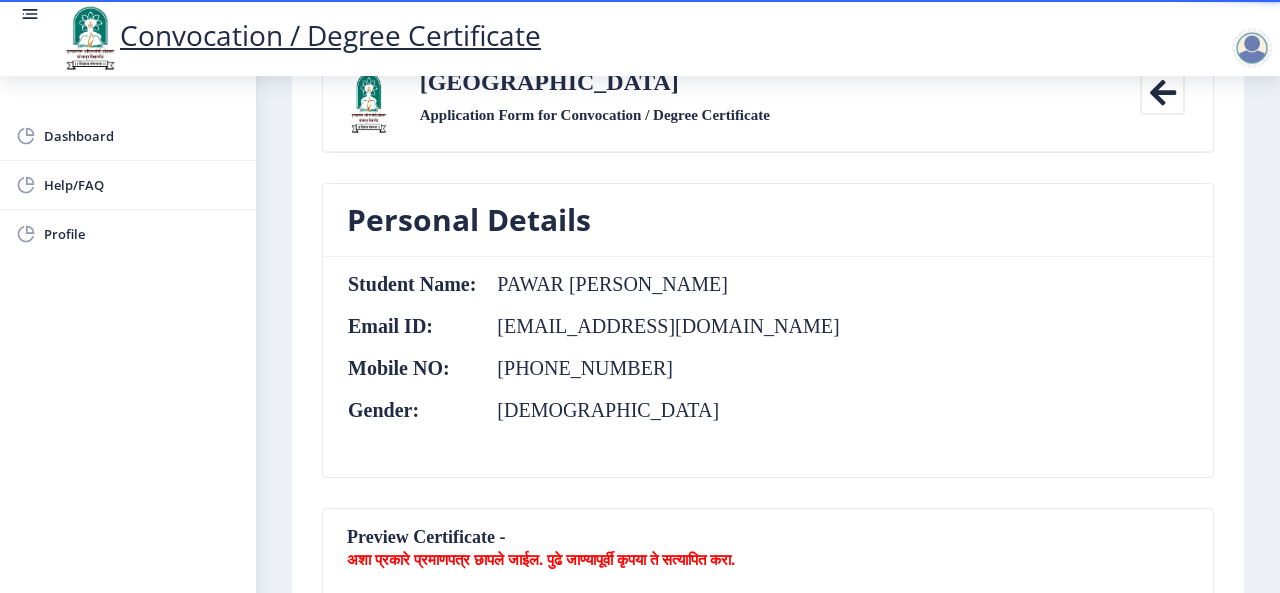 scroll, scrollTop: 0, scrollLeft: 0, axis: both 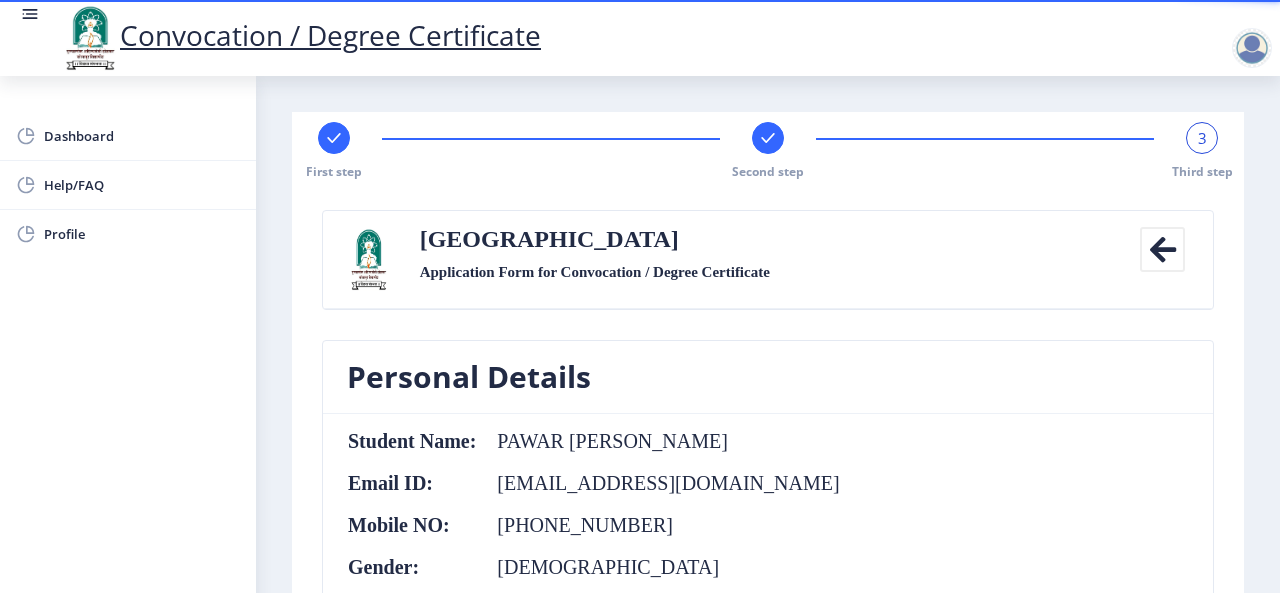 click 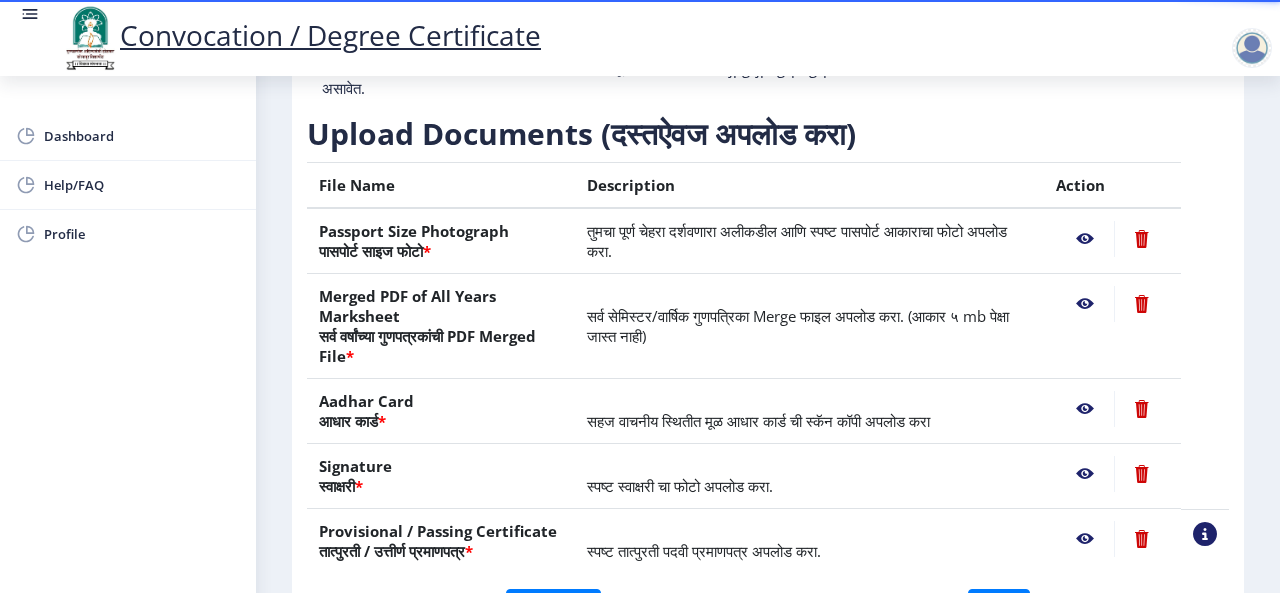 scroll, scrollTop: 400, scrollLeft: 0, axis: vertical 